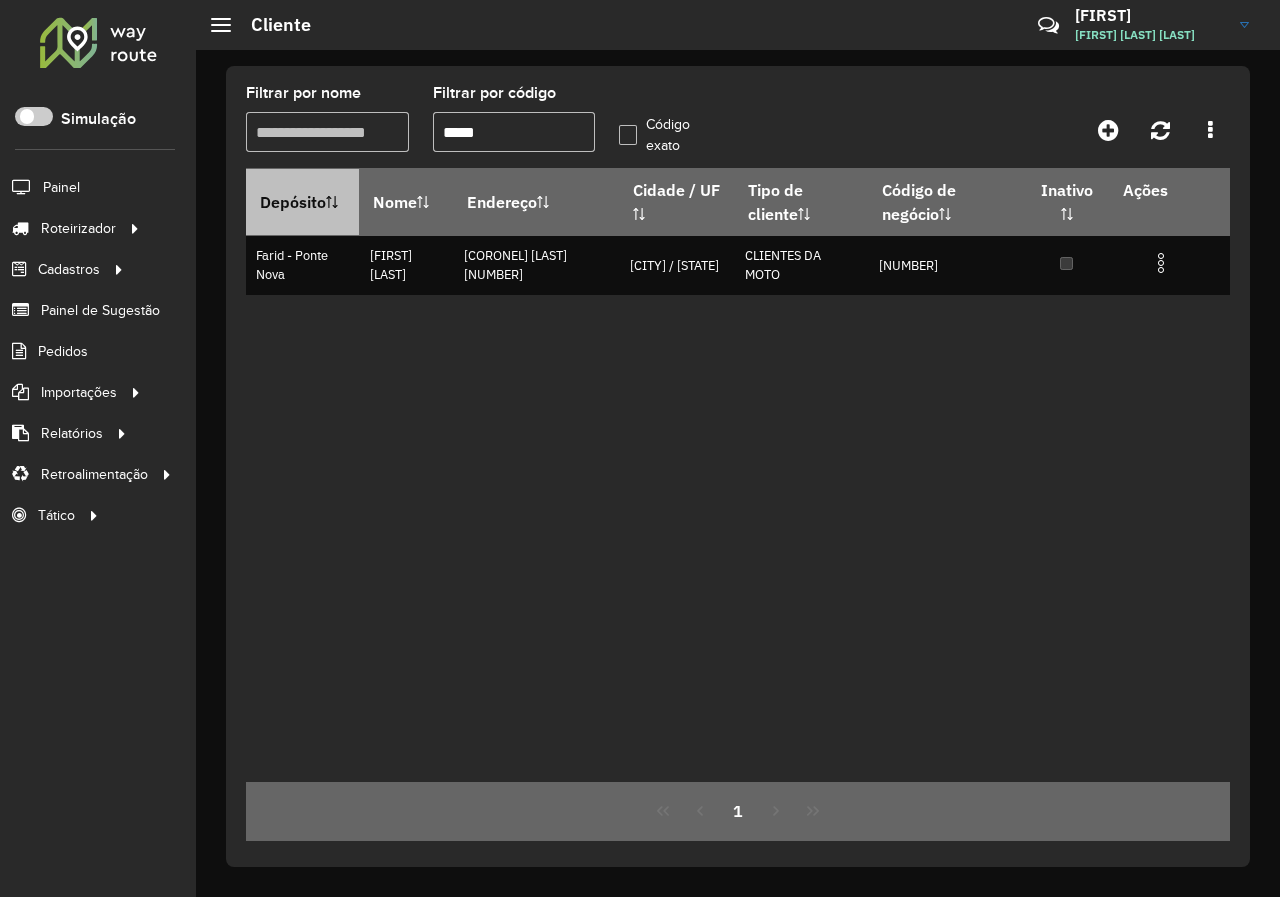 scroll, scrollTop: 0, scrollLeft: 0, axis: both 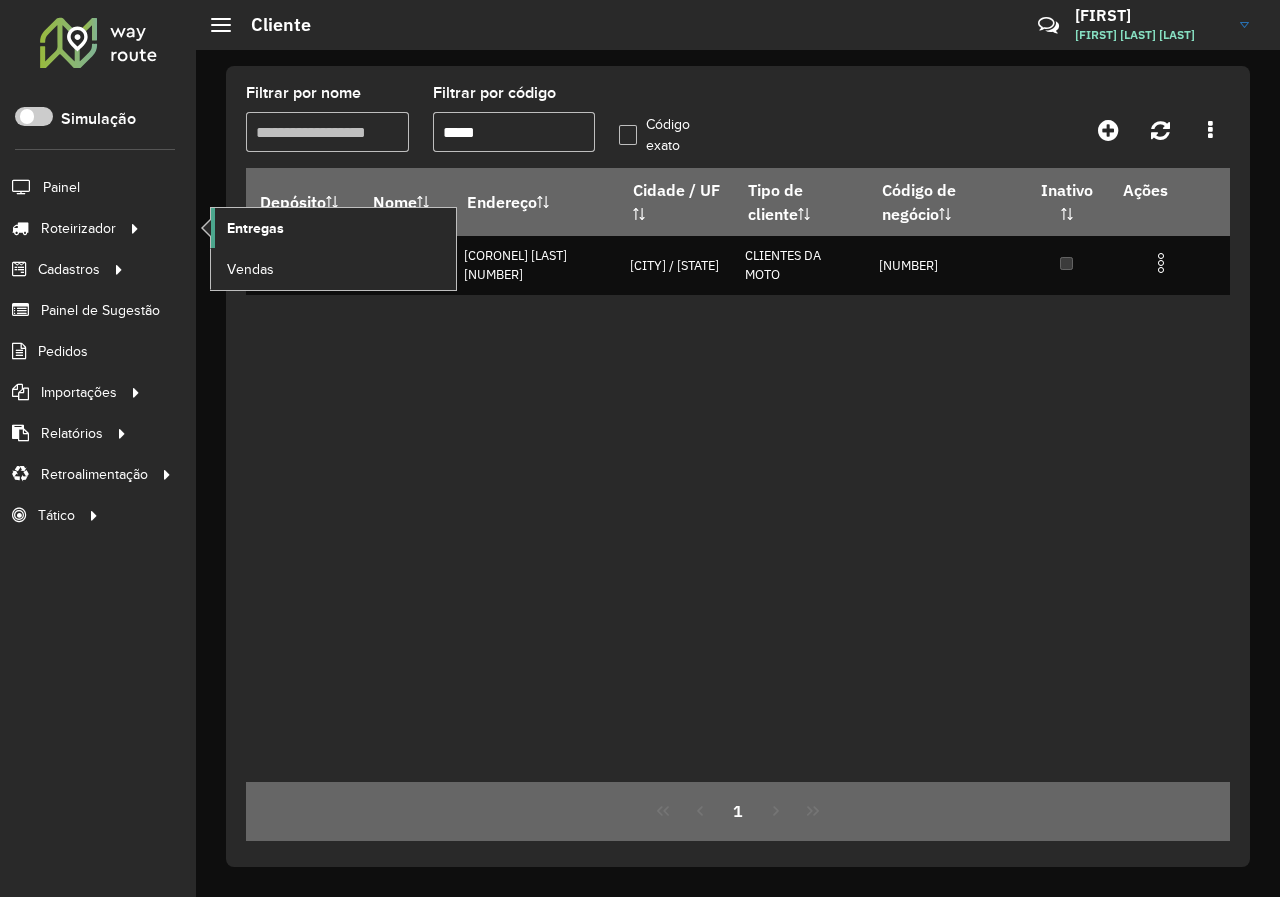 click on "Entregas" 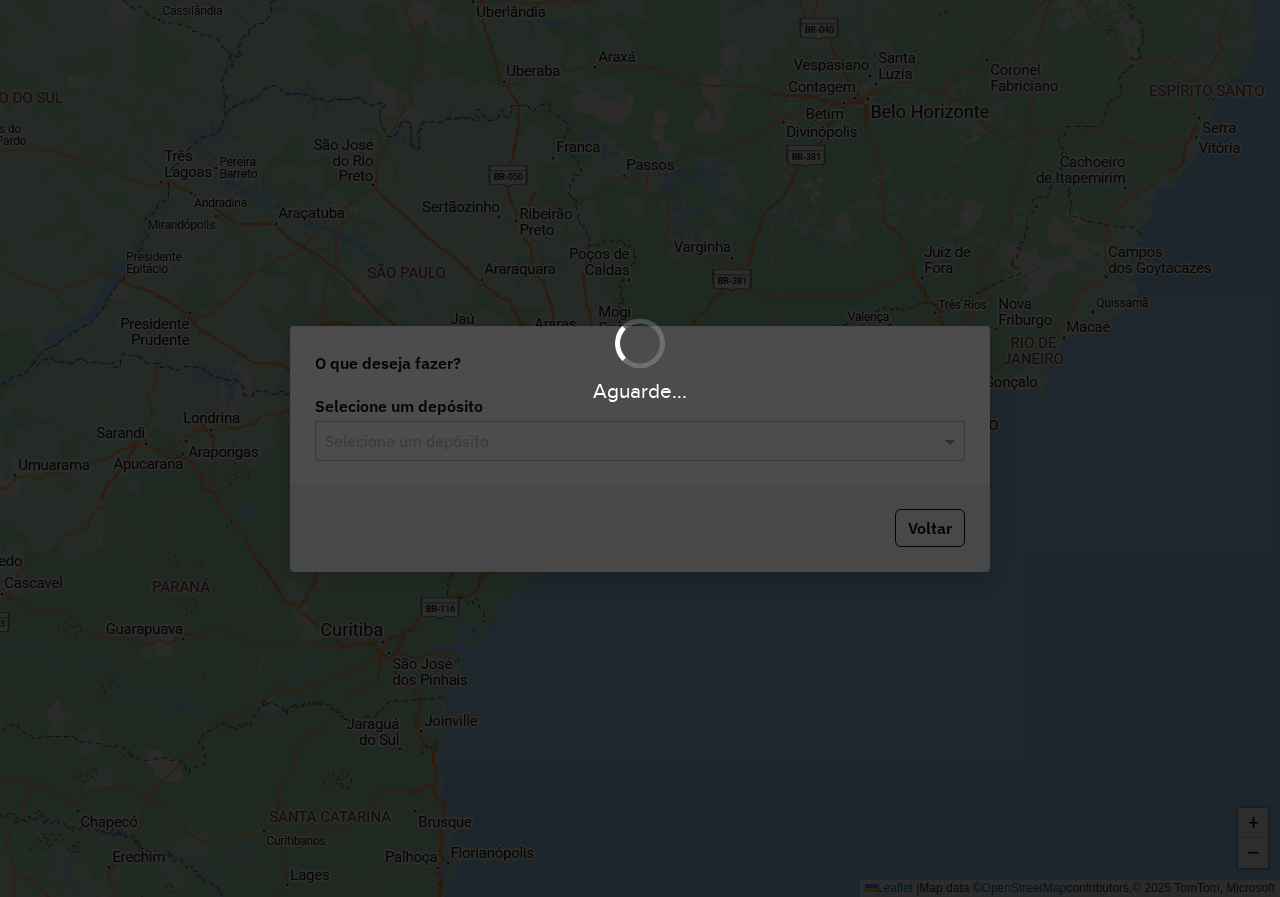 scroll, scrollTop: 0, scrollLeft: 0, axis: both 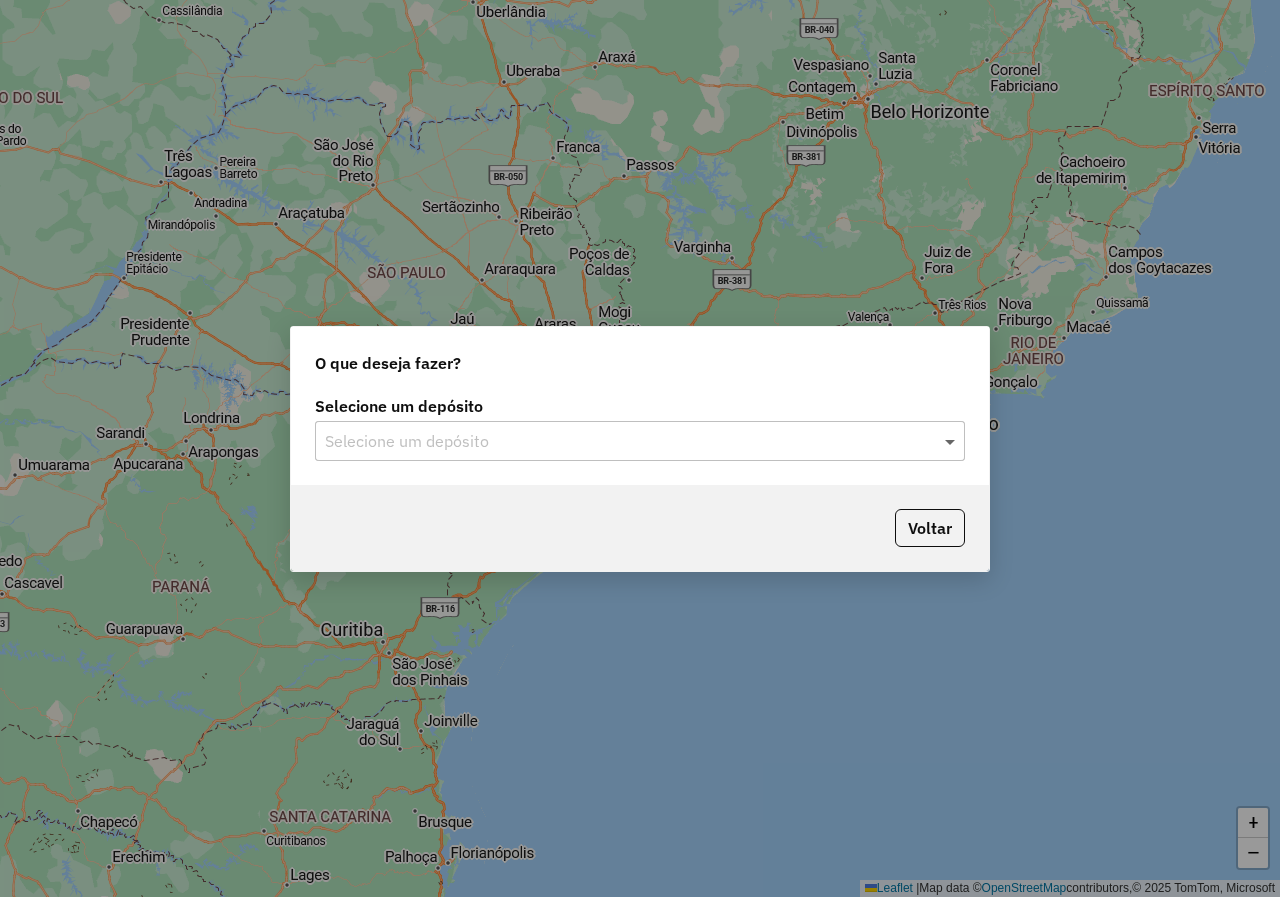 click 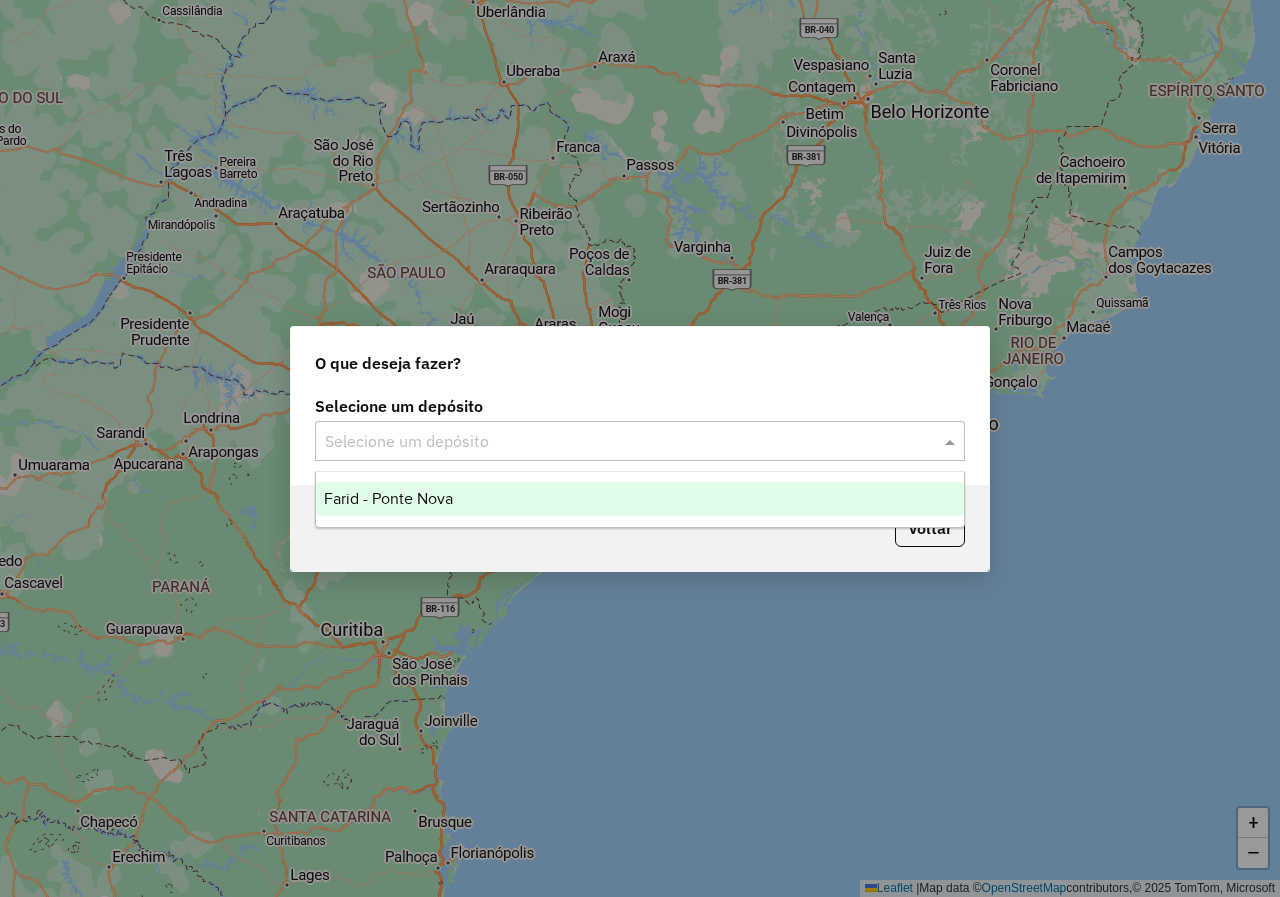 click on "Farid - Ponte Nova" at bounding box center (640, 499) 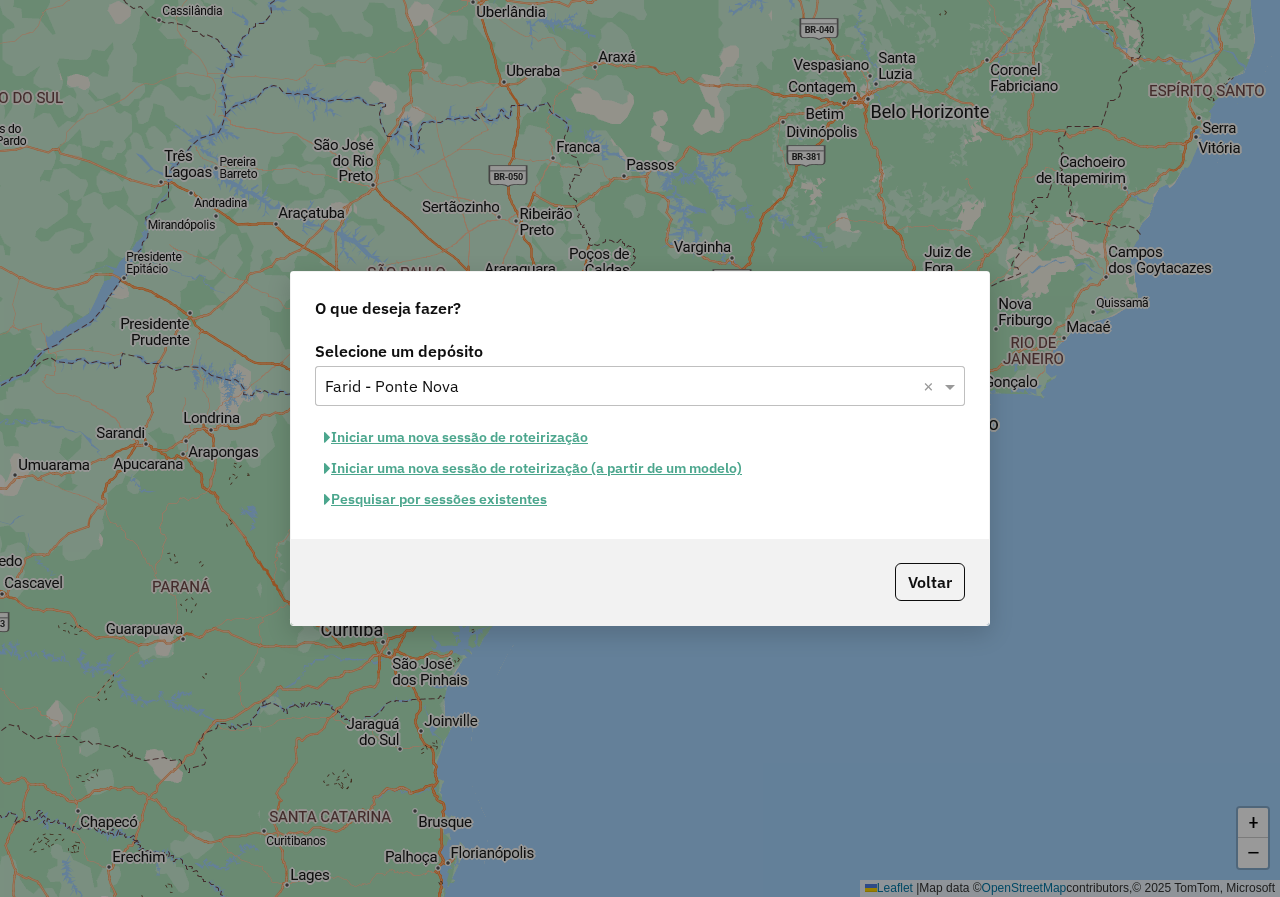 click on "Pesquisar por sessões existentes" 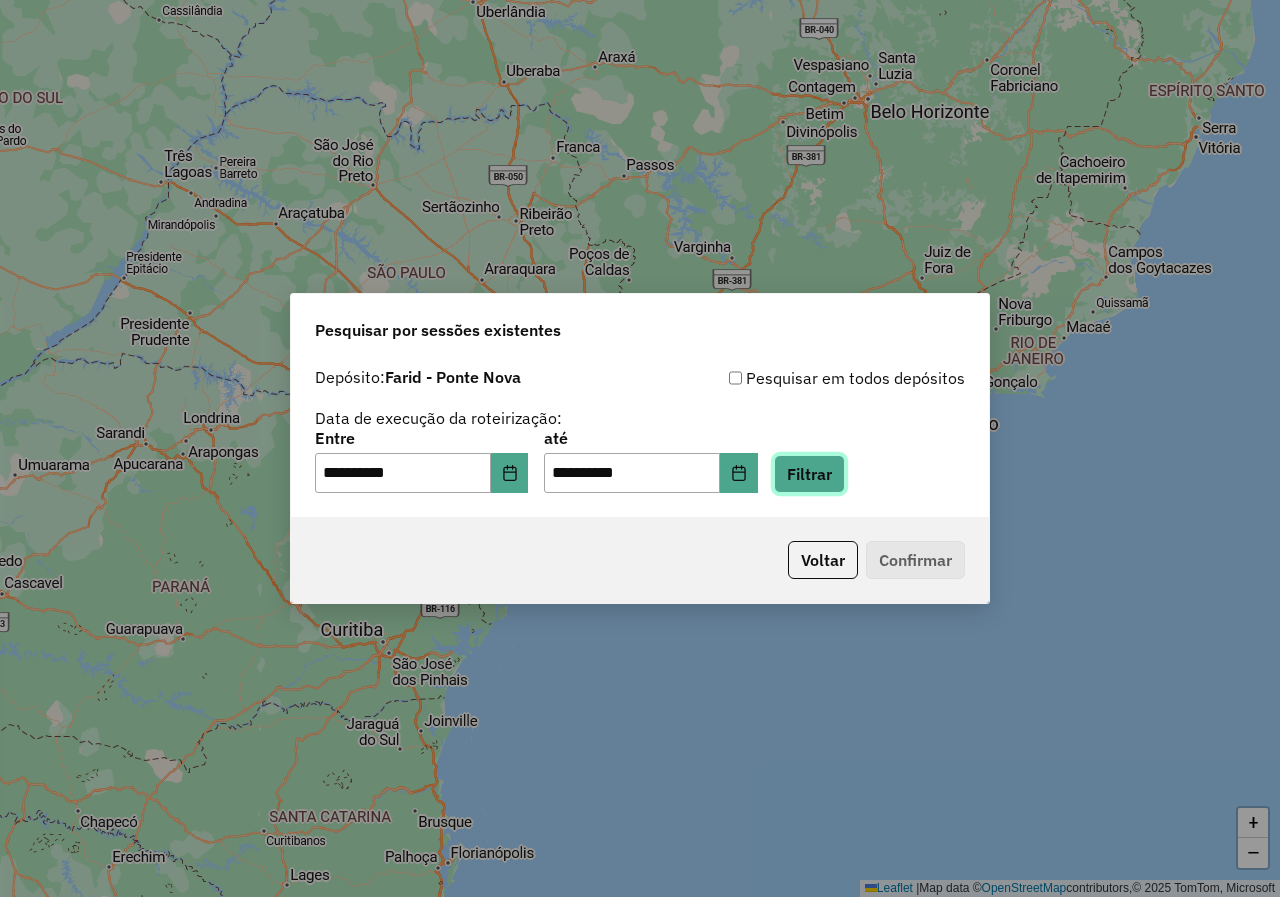 click on "Filtrar" 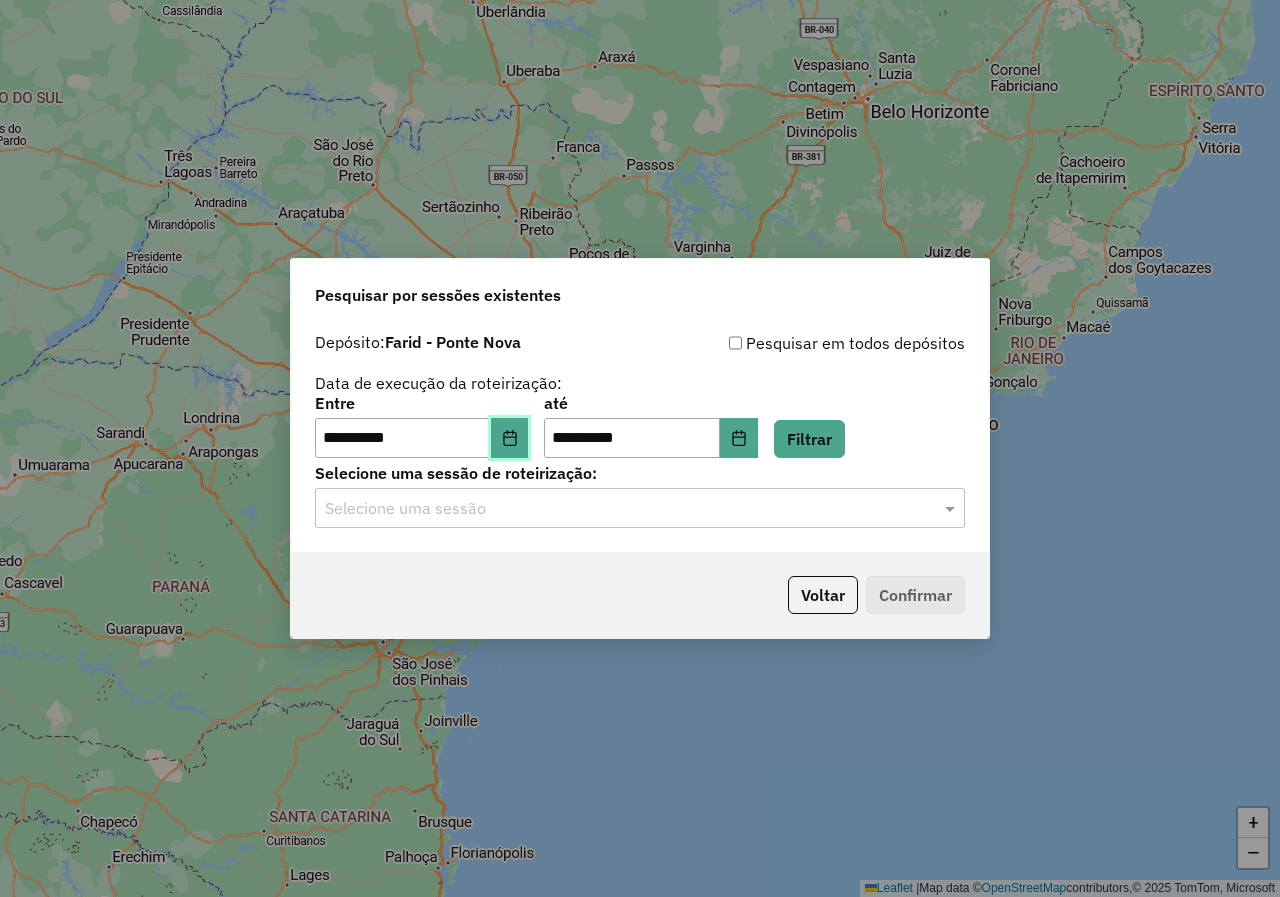 click 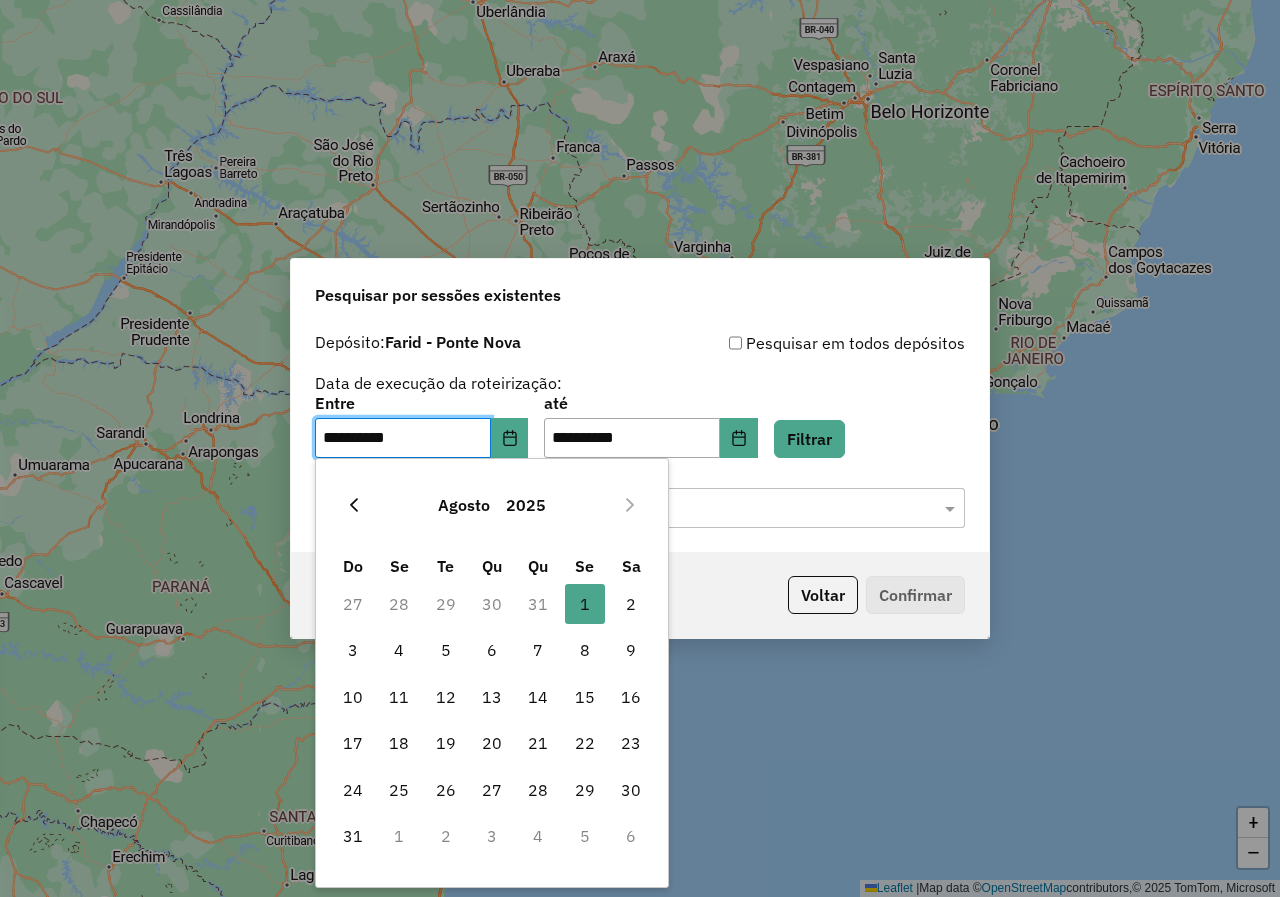 click at bounding box center (354, 505) 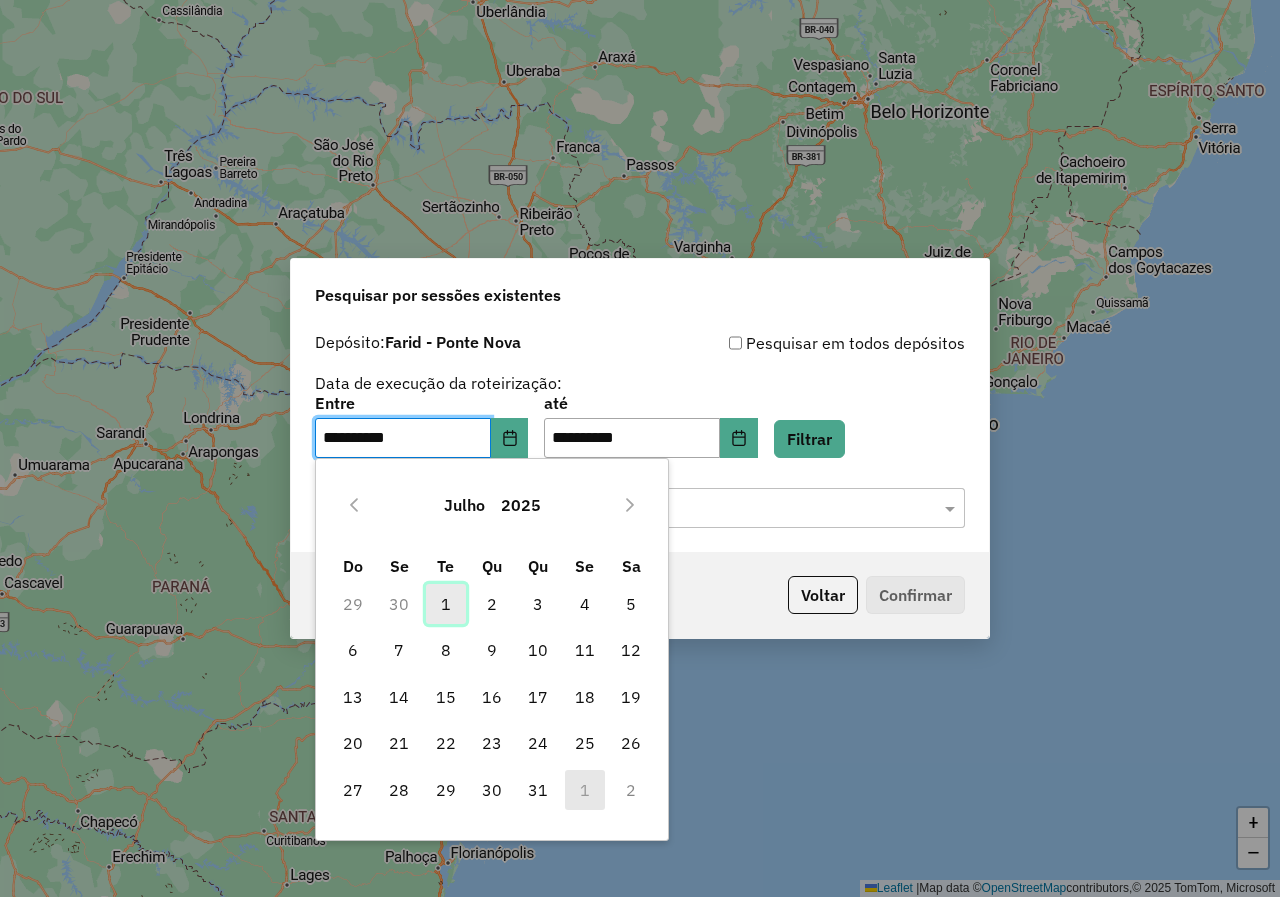 click on "1" at bounding box center [446, 604] 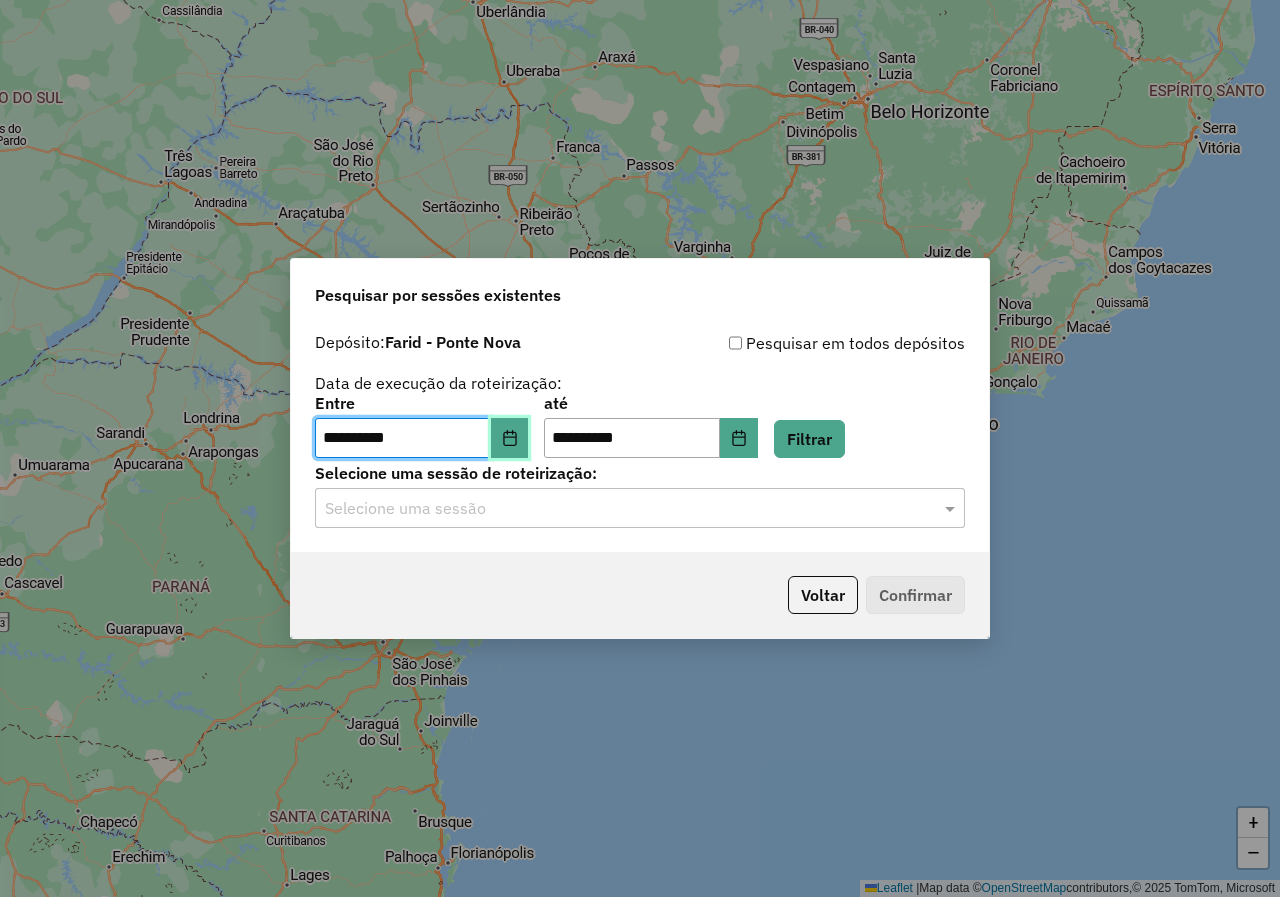 click at bounding box center [510, 438] 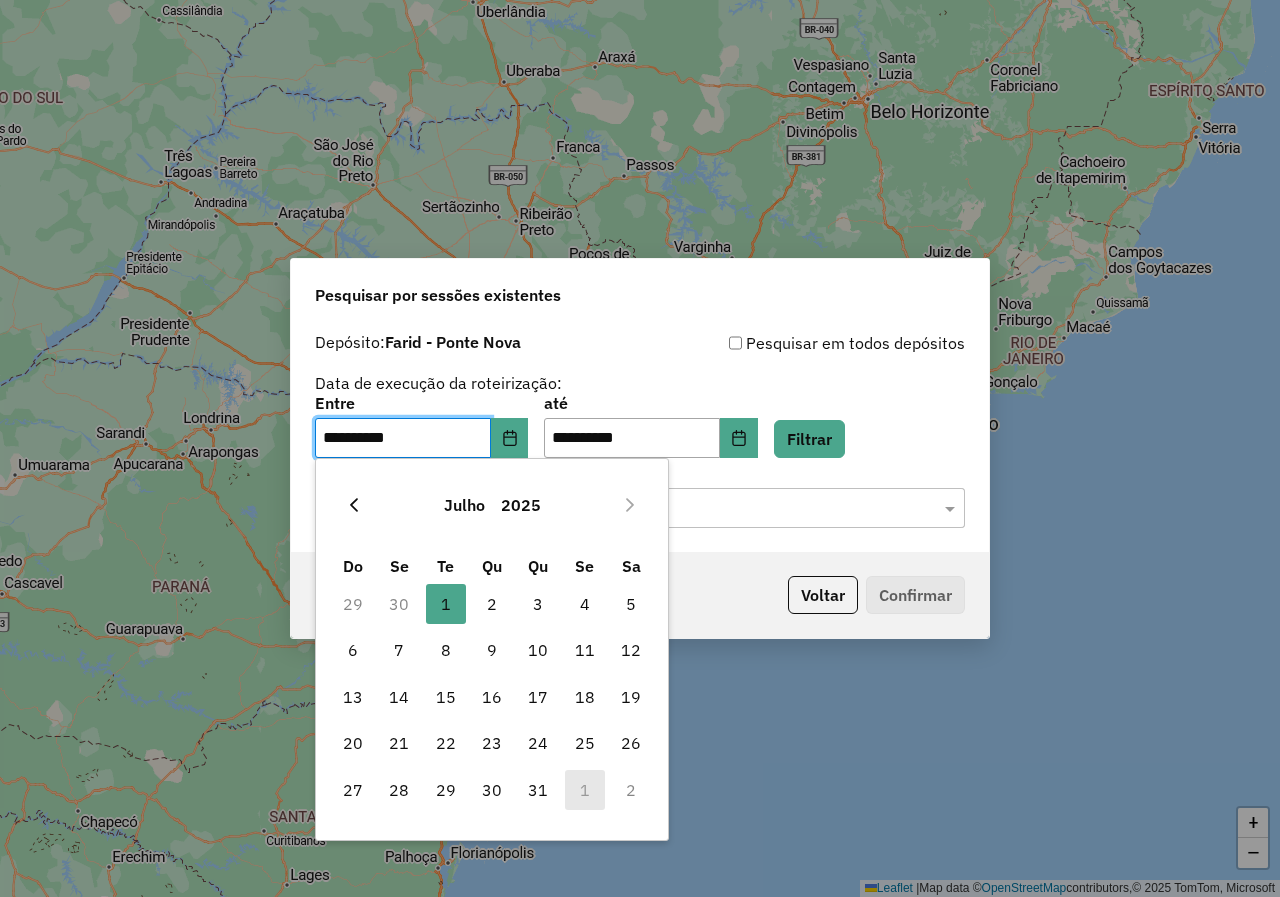 click at bounding box center [354, 505] 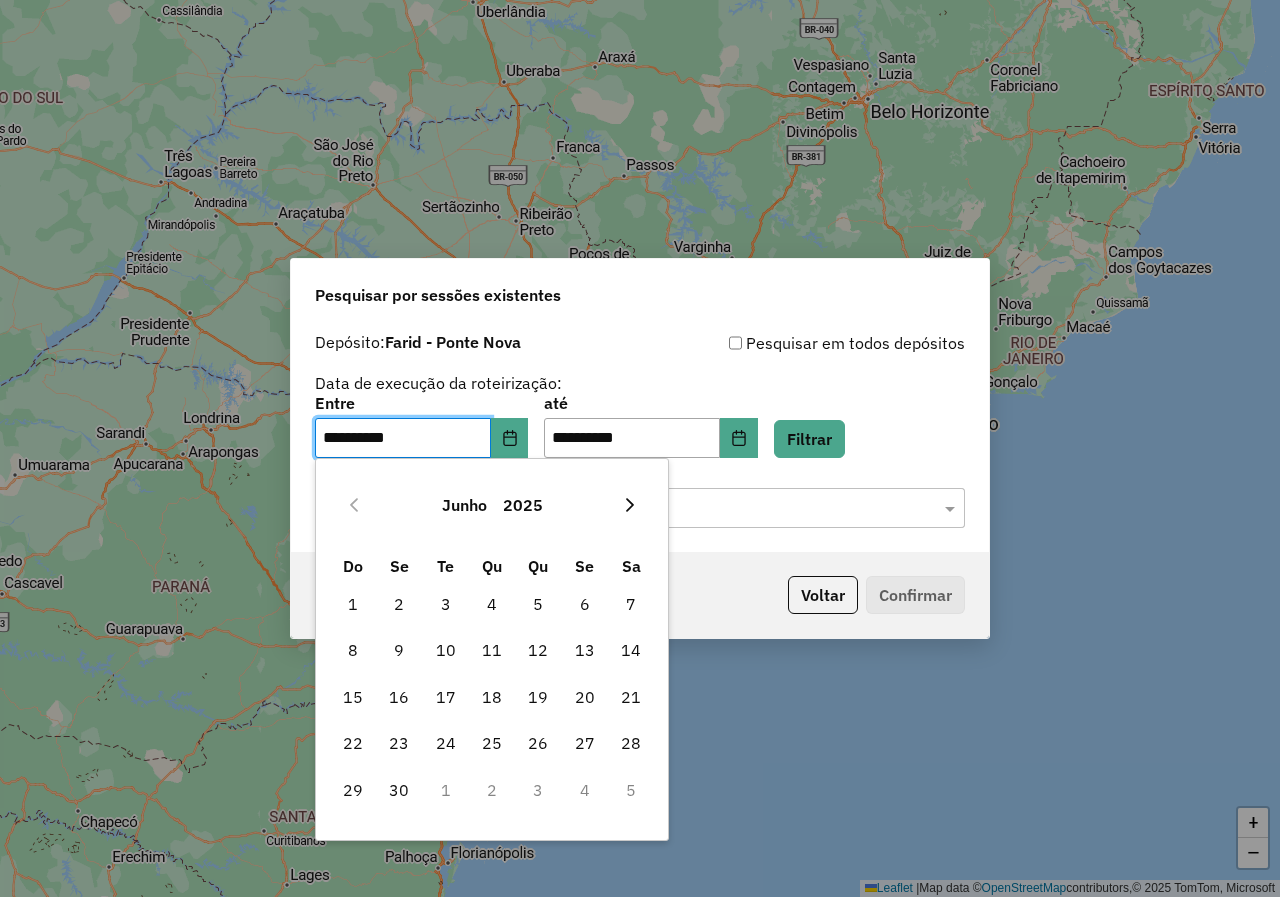 click at bounding box center [630, 505] 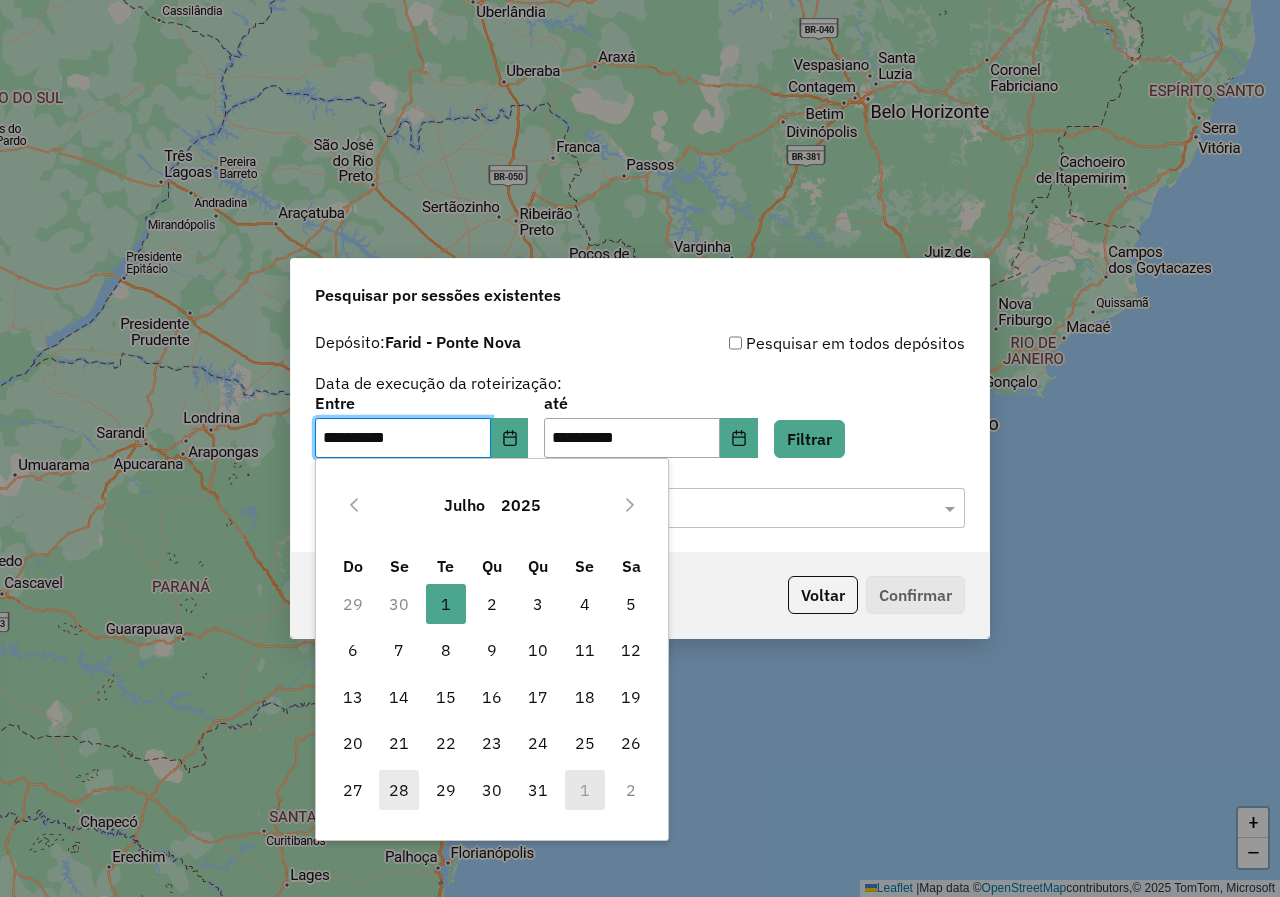 click on "28" at bounding box center [399, 790] 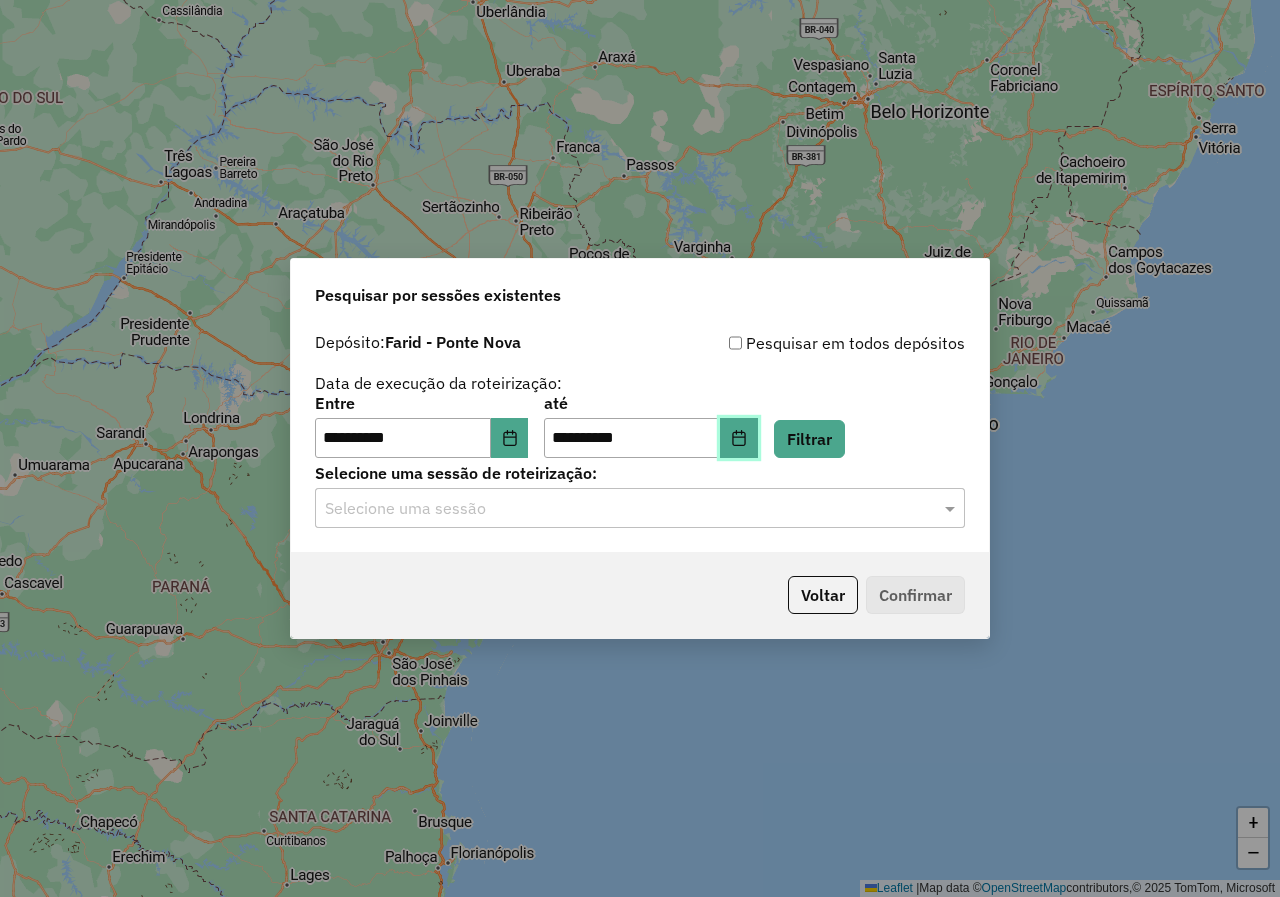 click 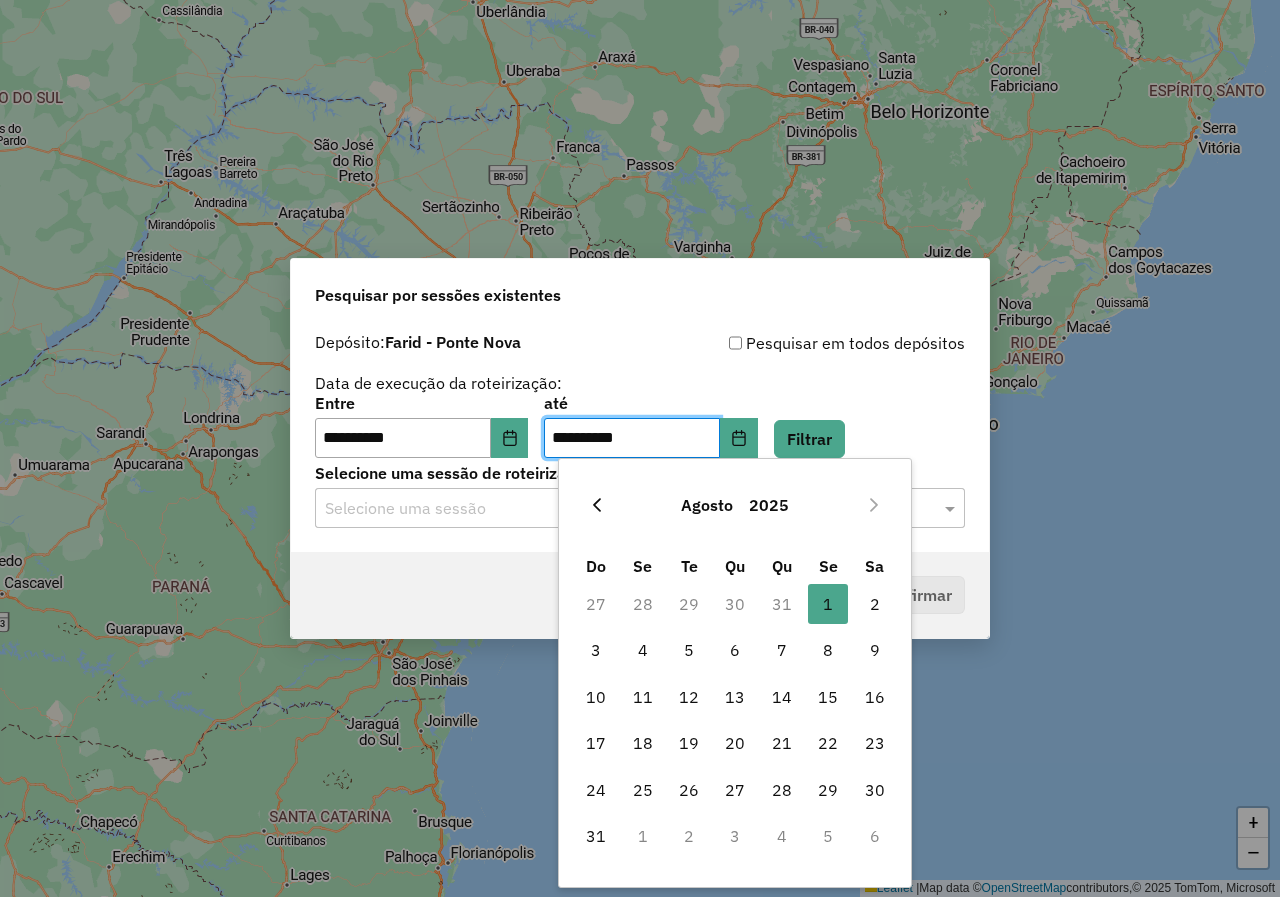 click 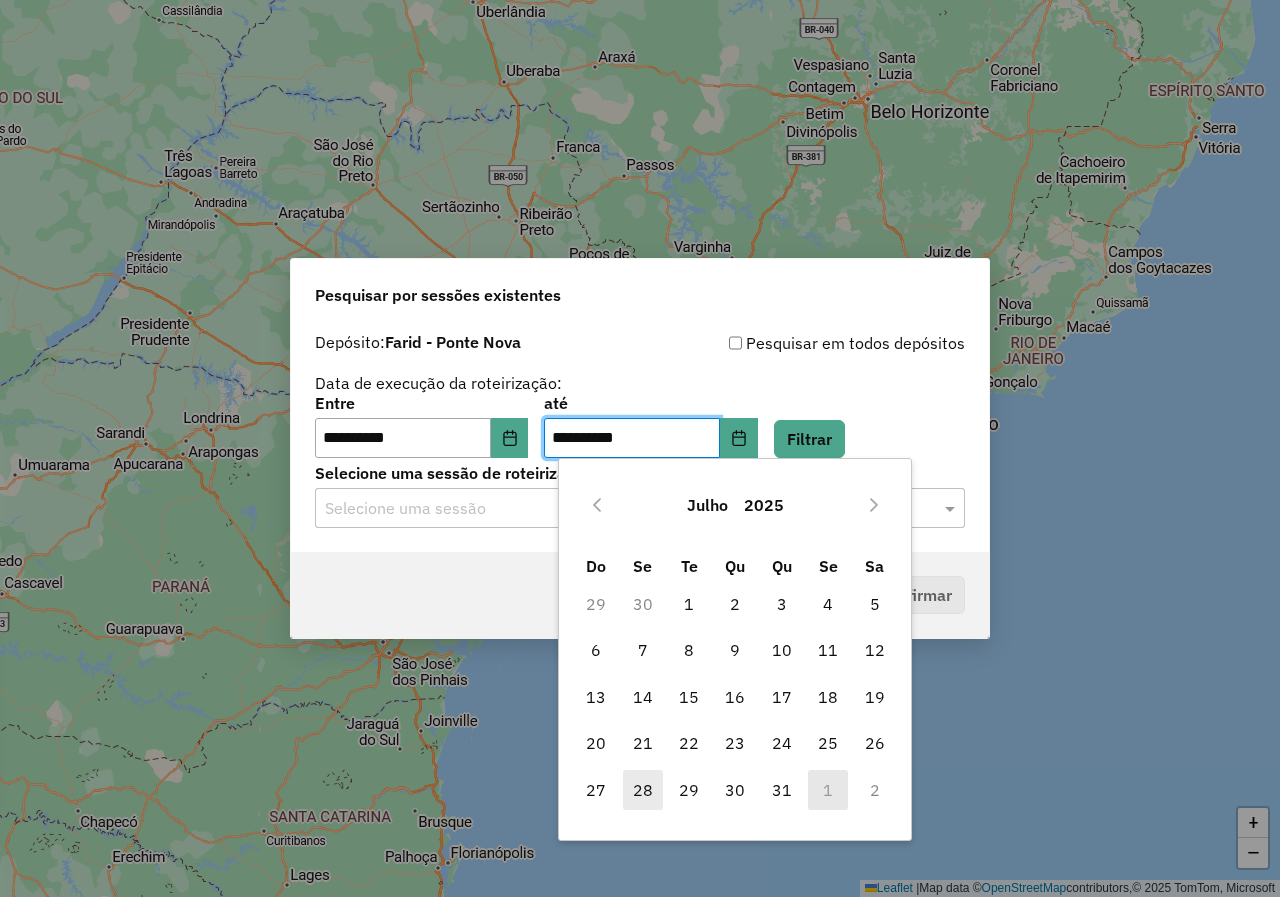 click on "28" at bounding box center (643, 790) 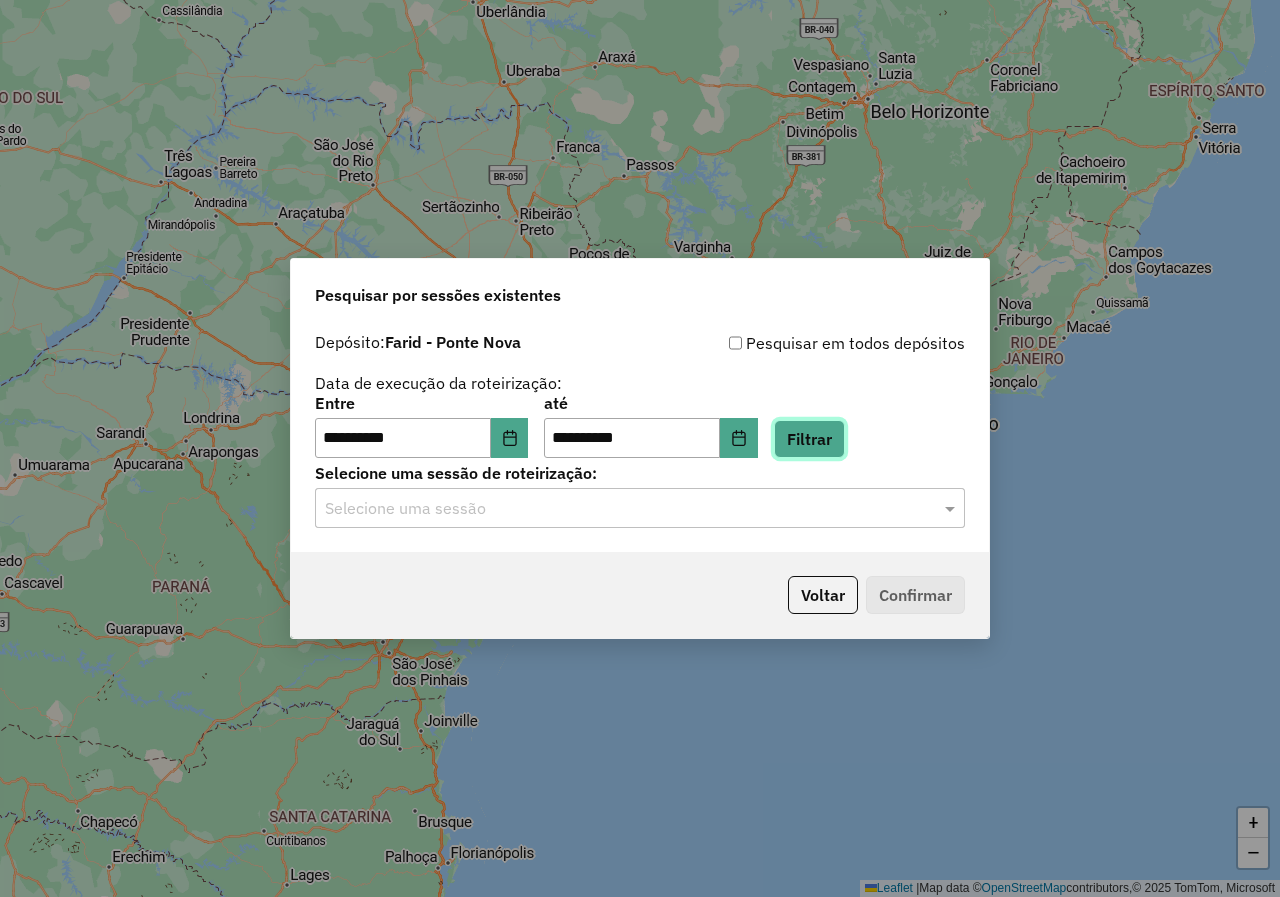 click on "Filtrar" 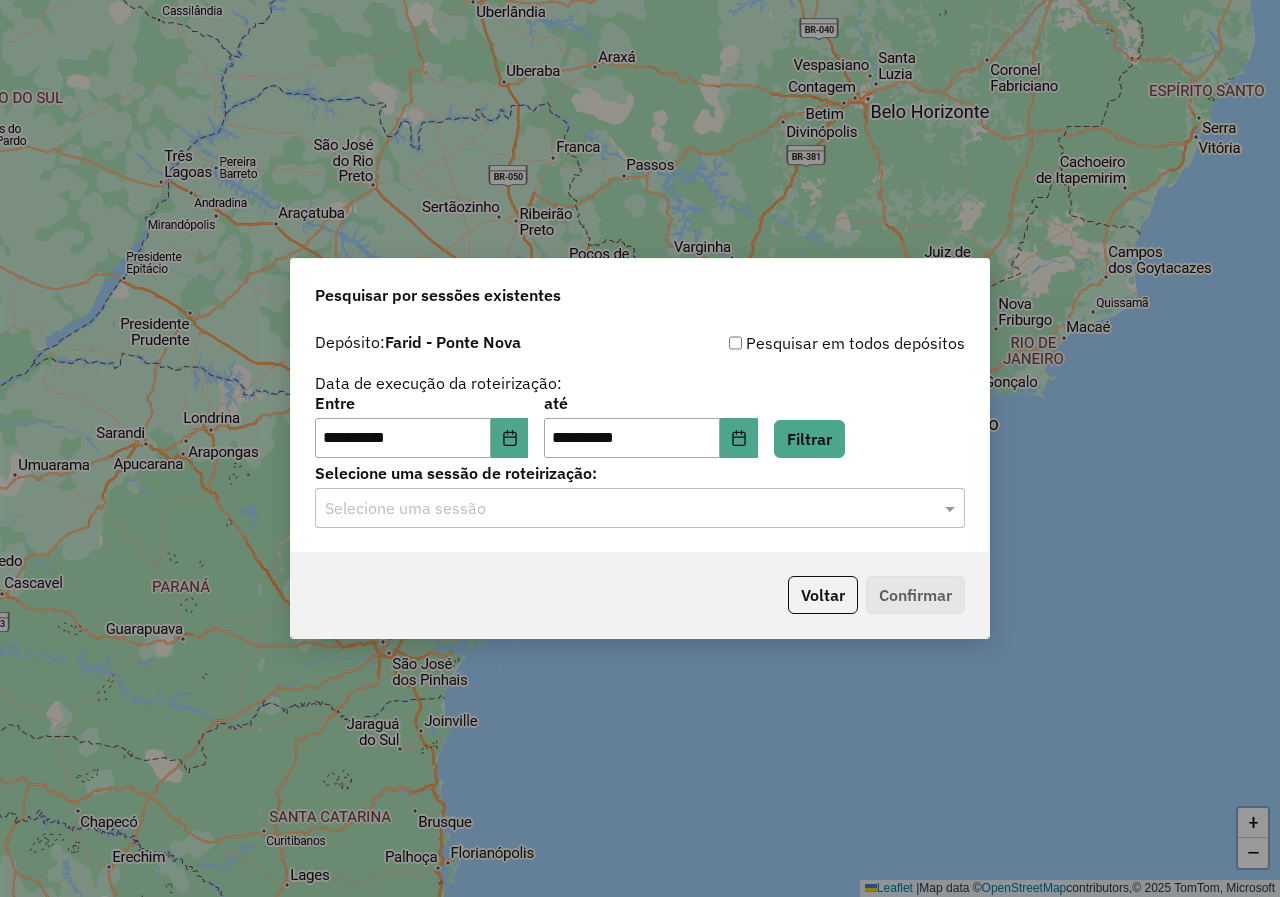 click 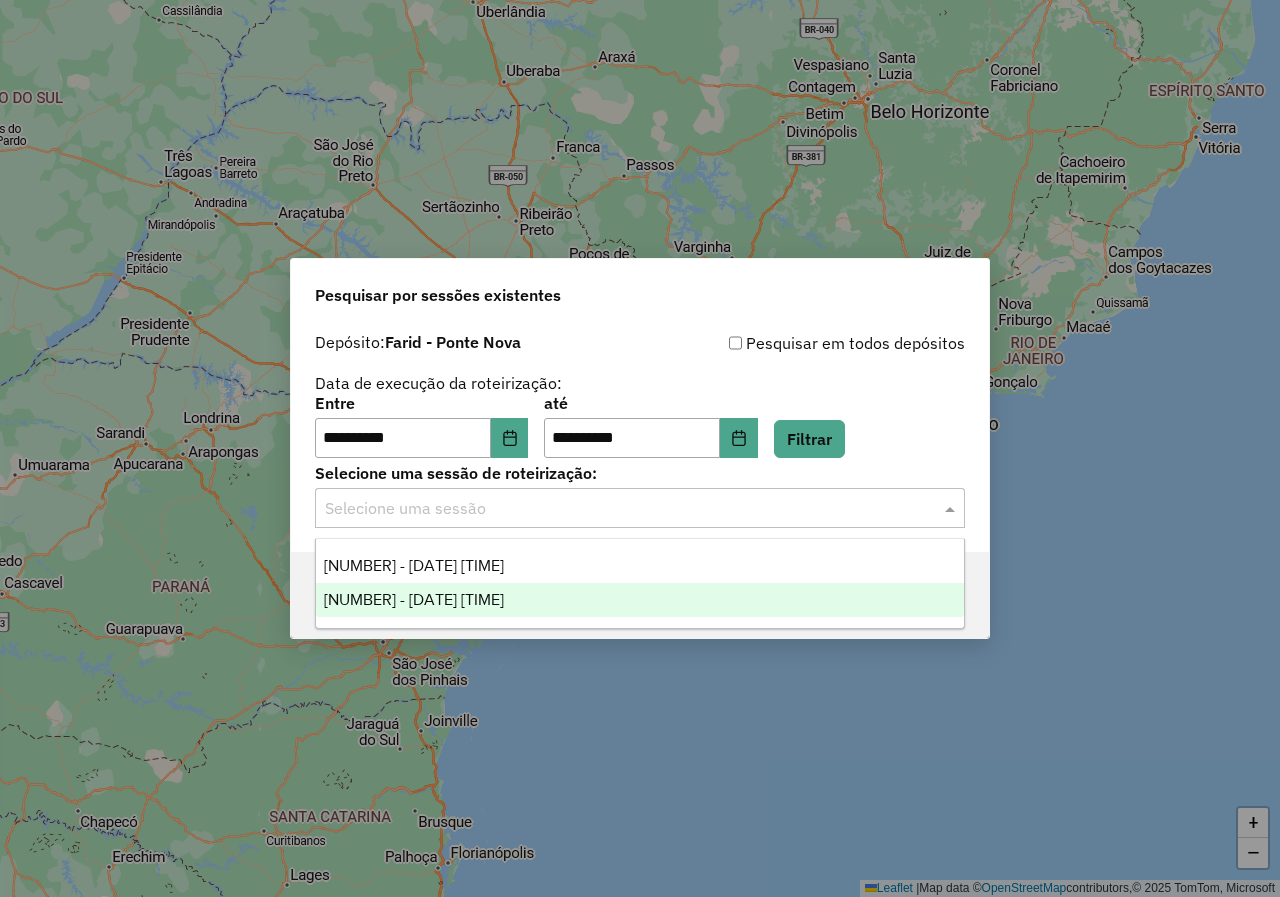 click on "970900 - 28/07/2025 19:30" at bounding box center (640, 600) 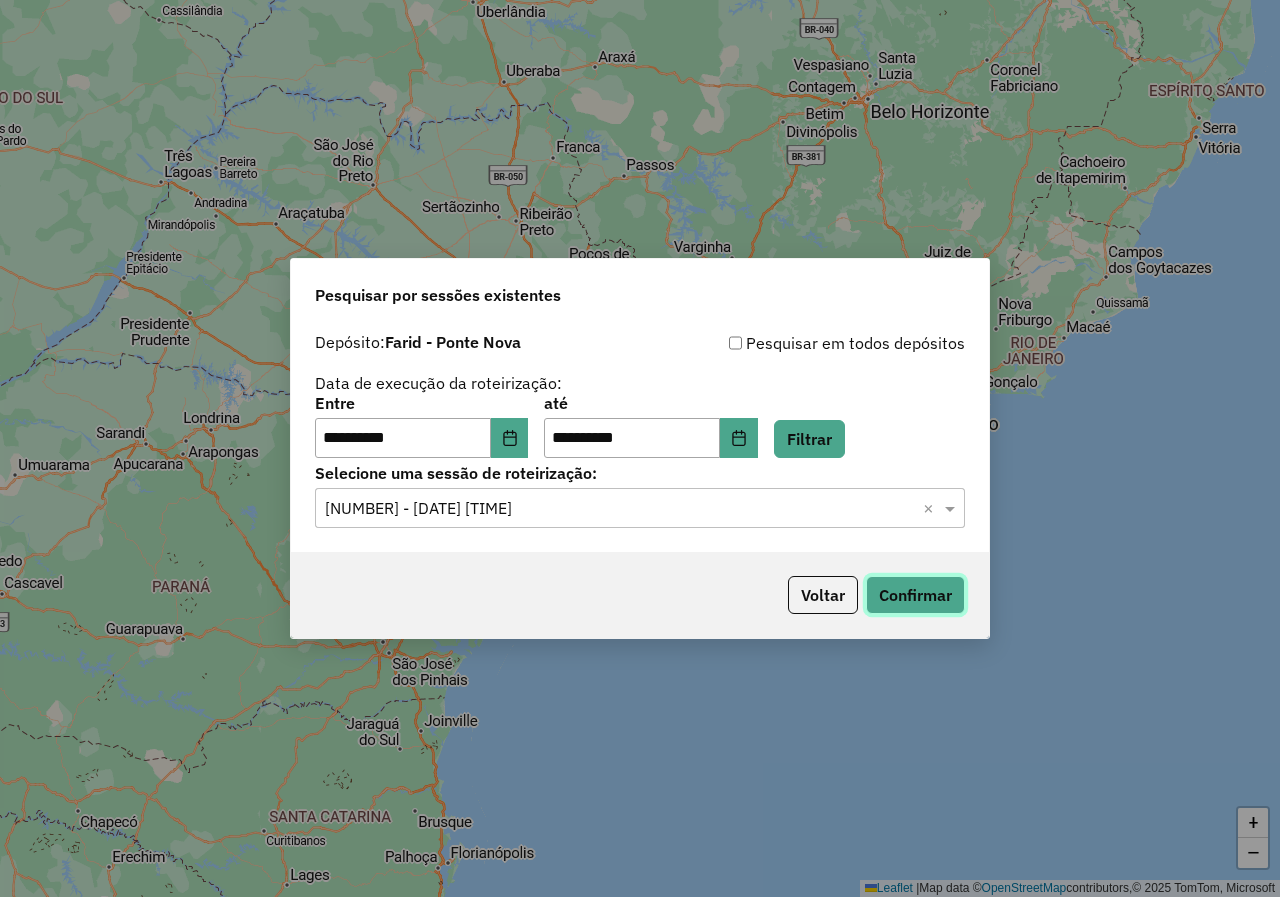 click on "Confirmar" 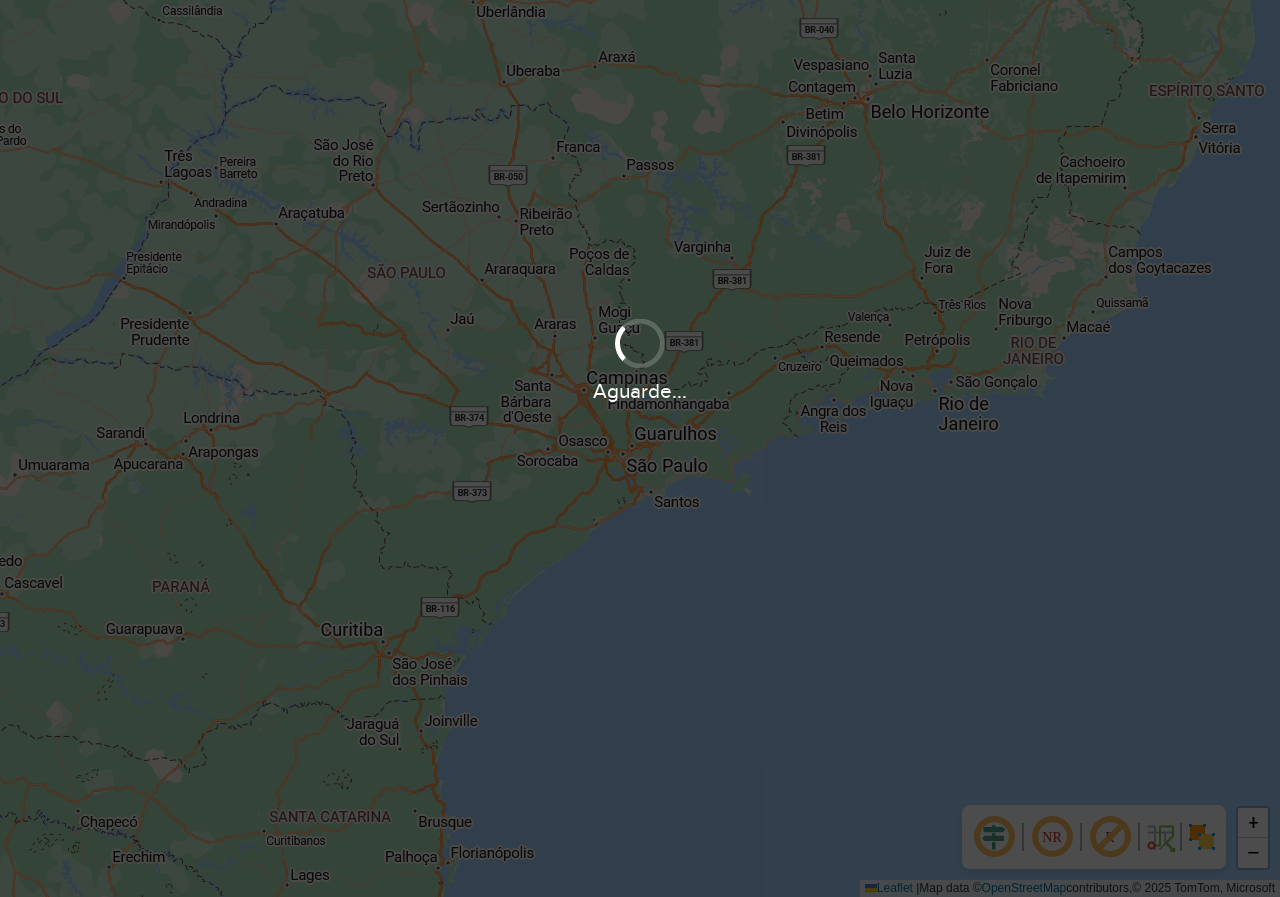 scroll, scrollTop: 0, scrollLeft: 0, axis: both 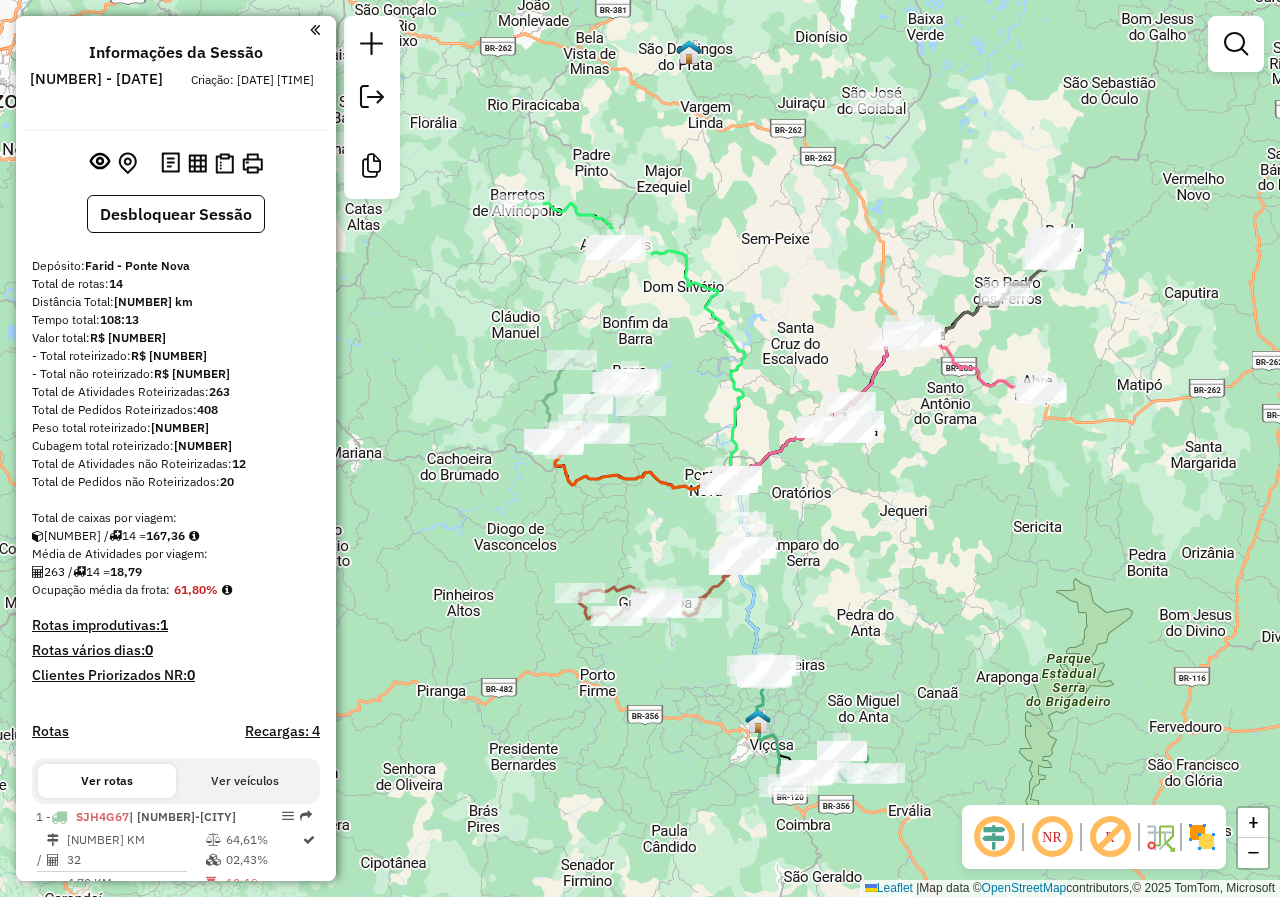drag, startPoint x: 851, startPoint y: 552, endPoint x: 971, endPoint y: 590, distance: 125.872955 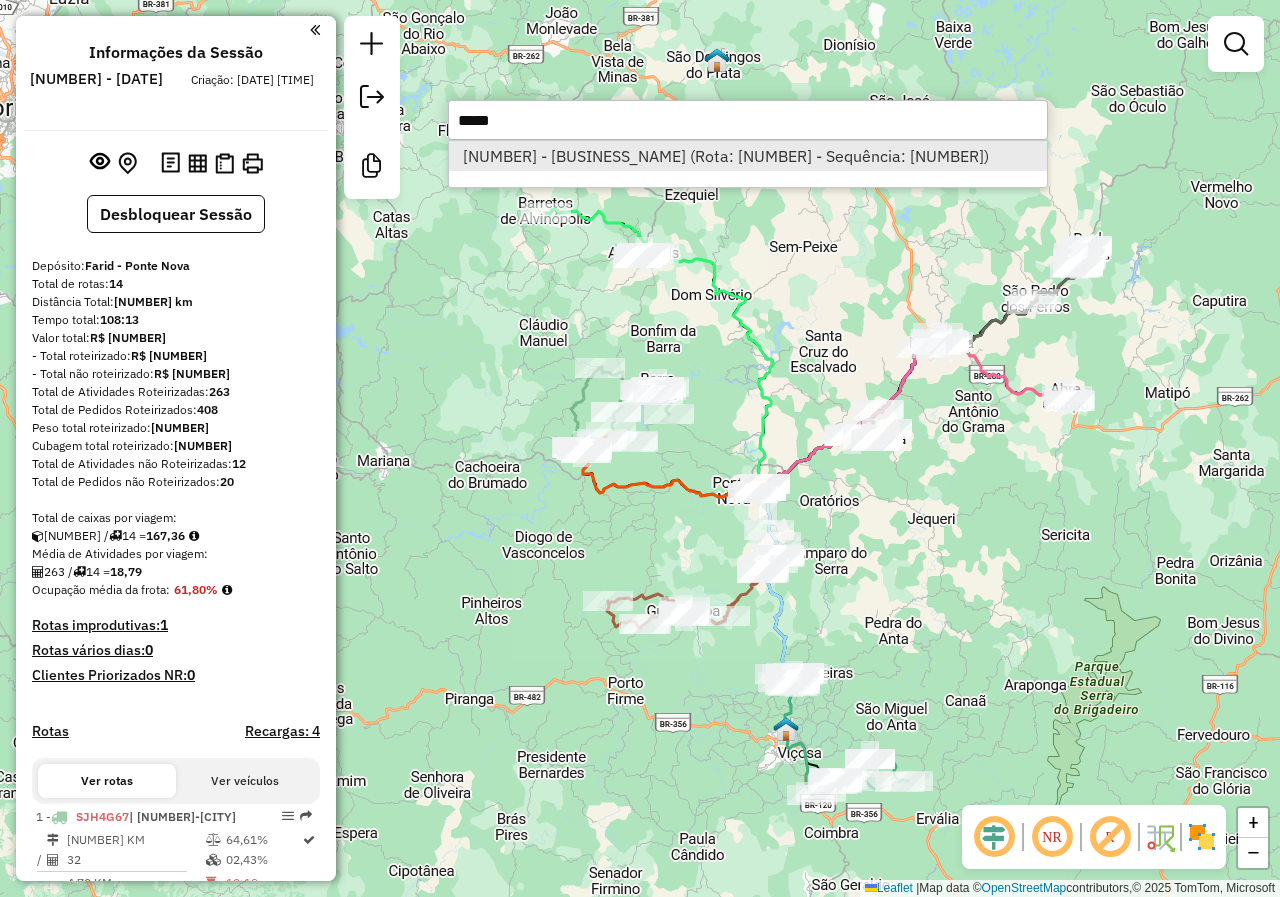 type on "*****" 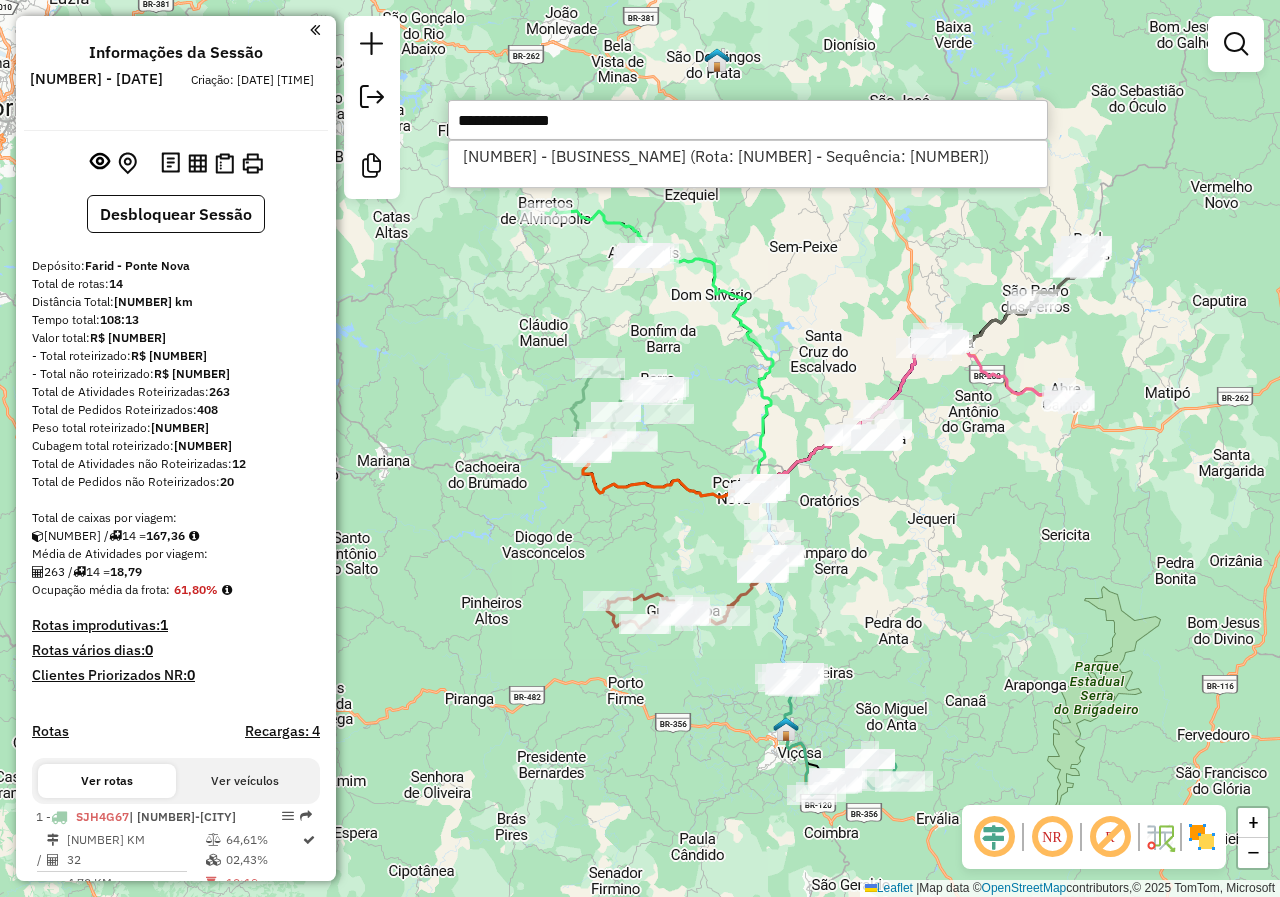 select on "**********" 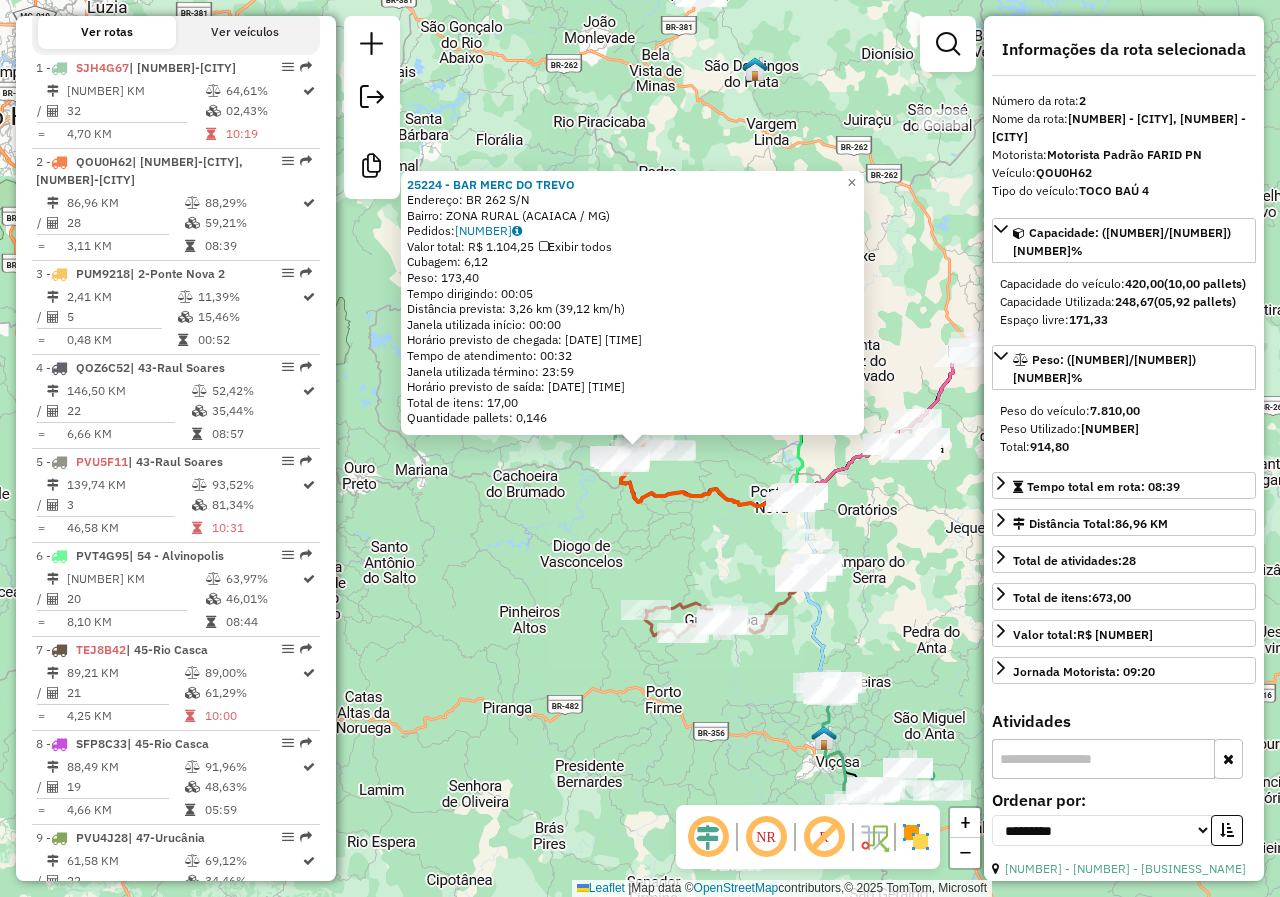 scroll, scrollTop: 882, scrollLeft: 0, axis: vertical 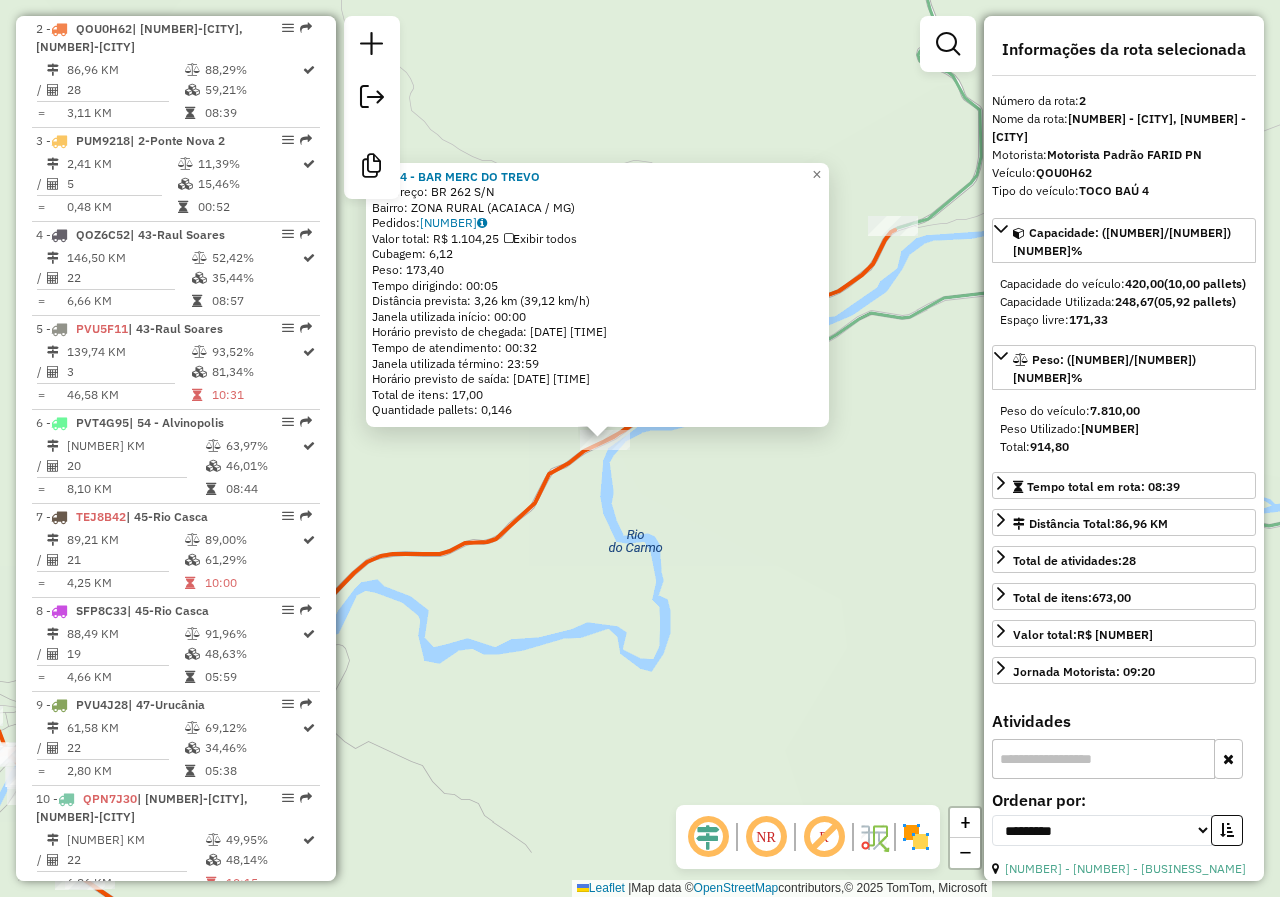 drag, startPoint x: 776, startPoint y: 478, endPoint x: 680, endPoint y: 506, distance: 100 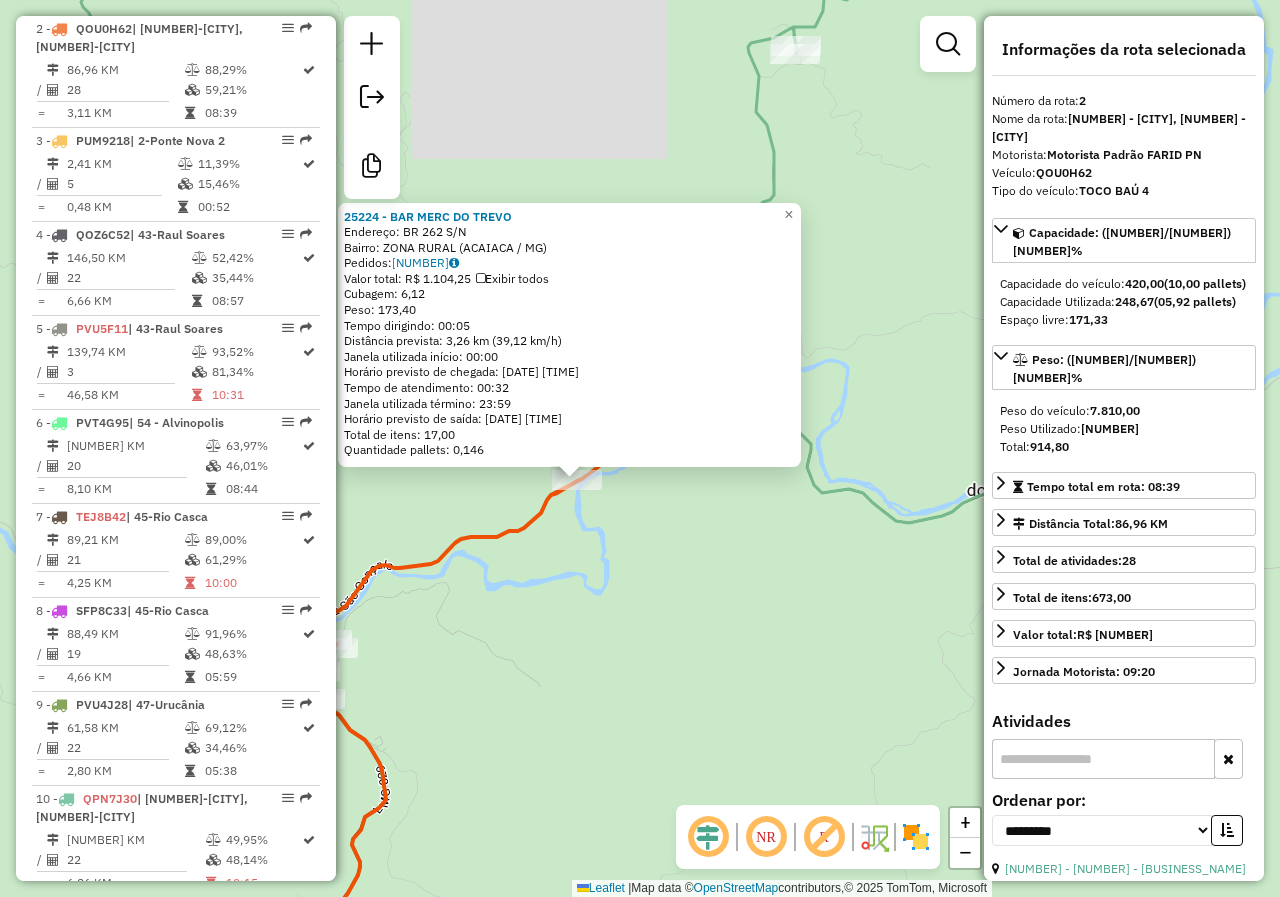 drag, startPoint x: 759, startPoint y: 526, endPoint x: 742, endPoint y: 539, distance: 21.400934 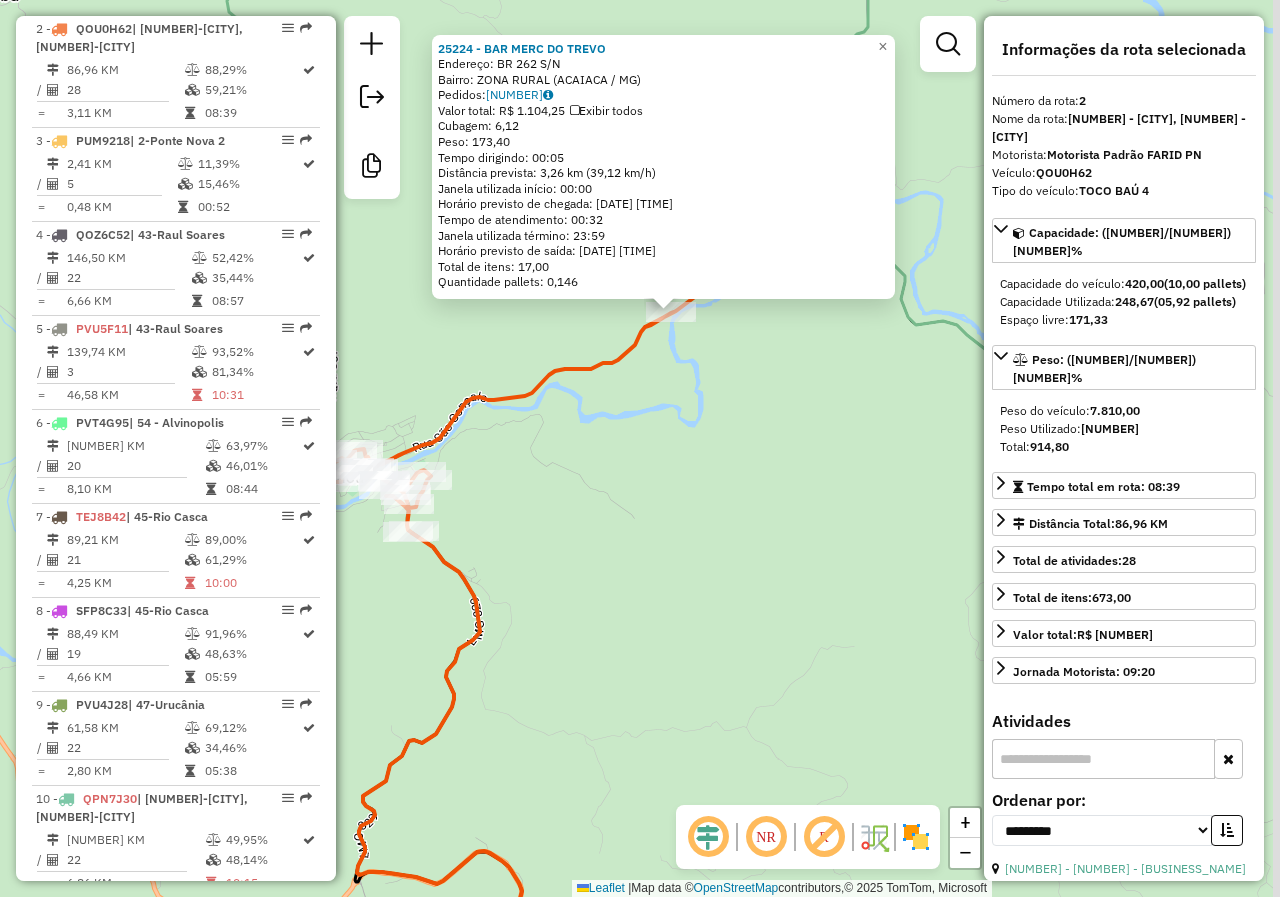 drag, startPoint x: 760, startPoint y: 322, endPoint x: 667, endPoint y: 435, distance: 146.34889 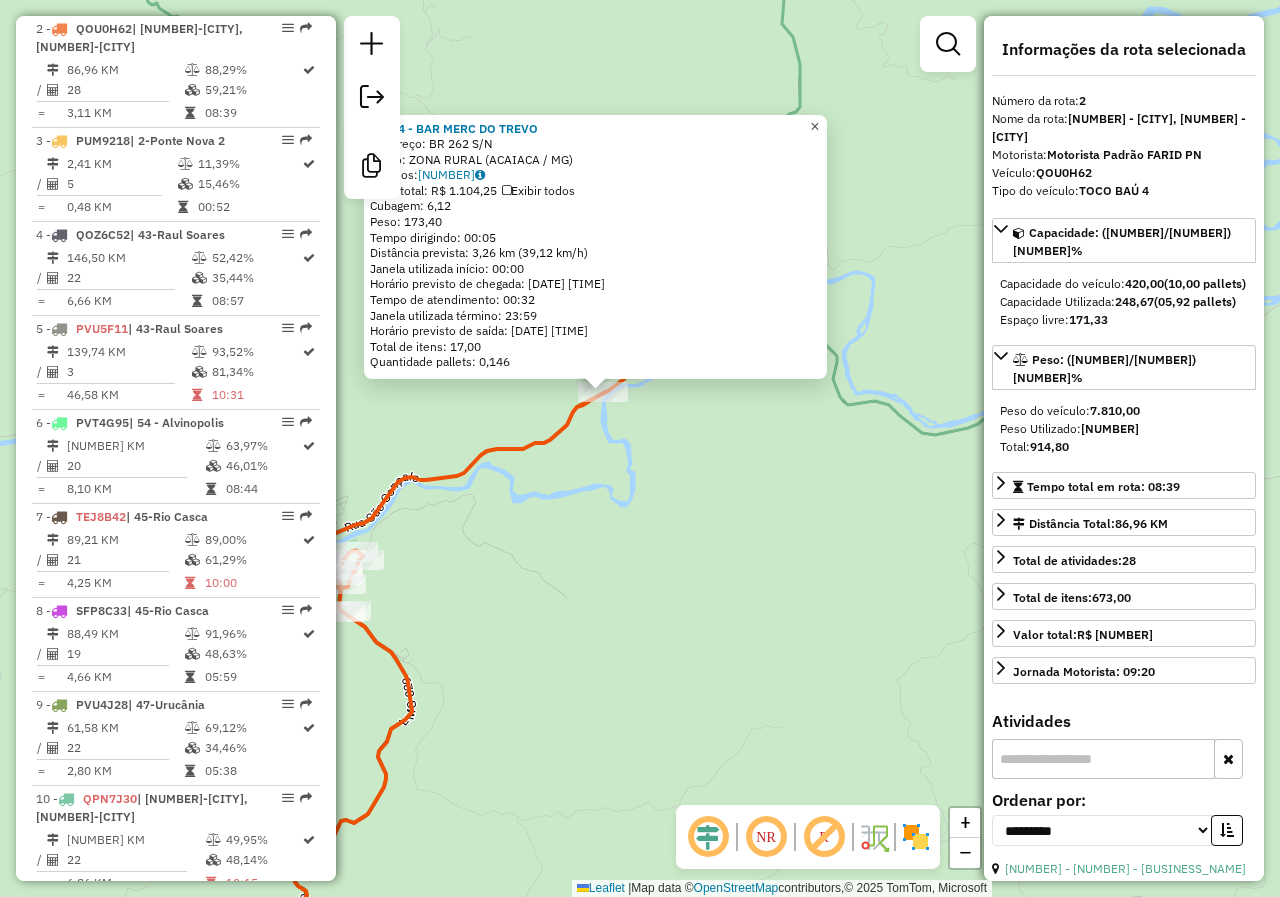 click on "×" 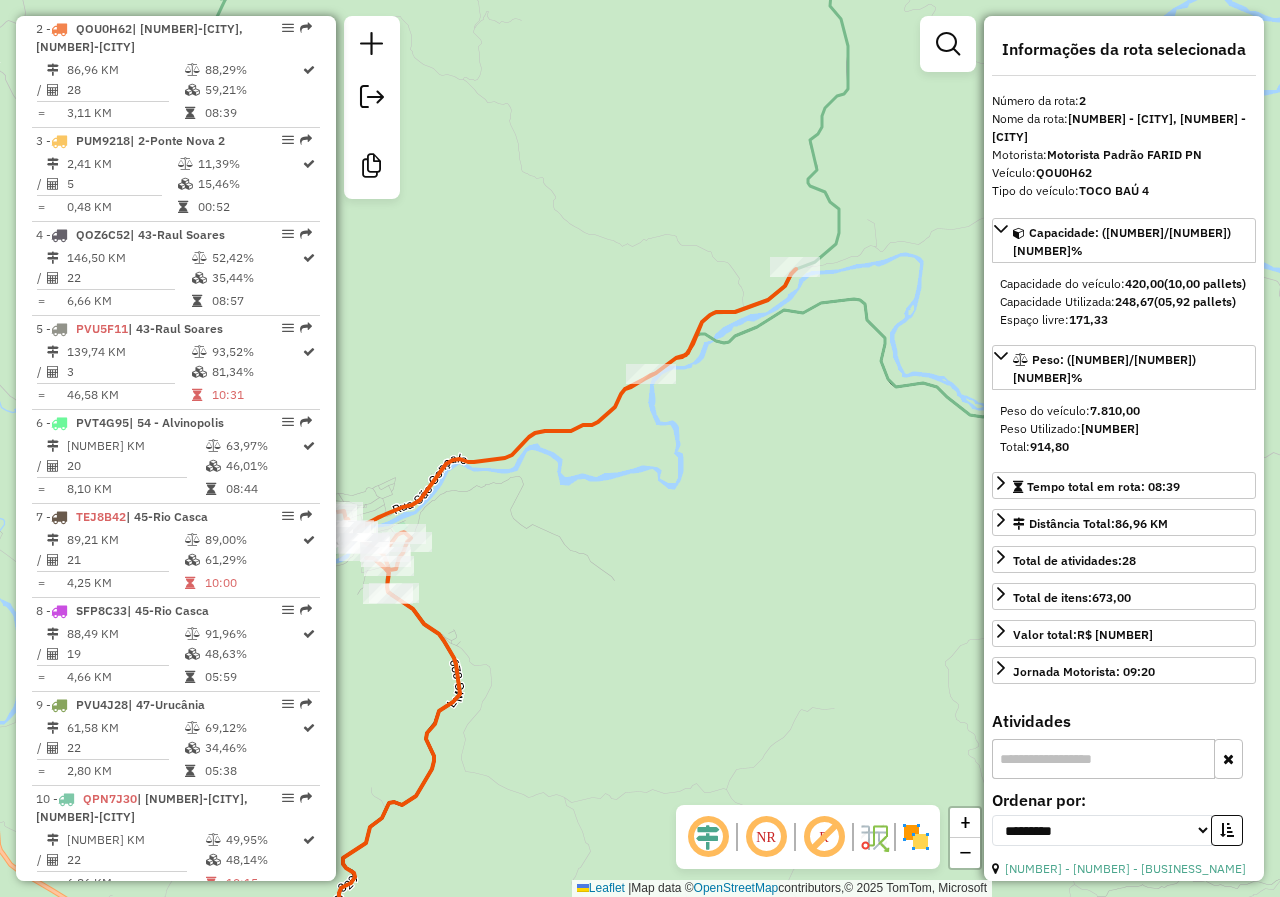 drag, startPoint x: 724, startPoint y: 360, endPoint x: 674, endPoint y: 390, distance: 58.30952 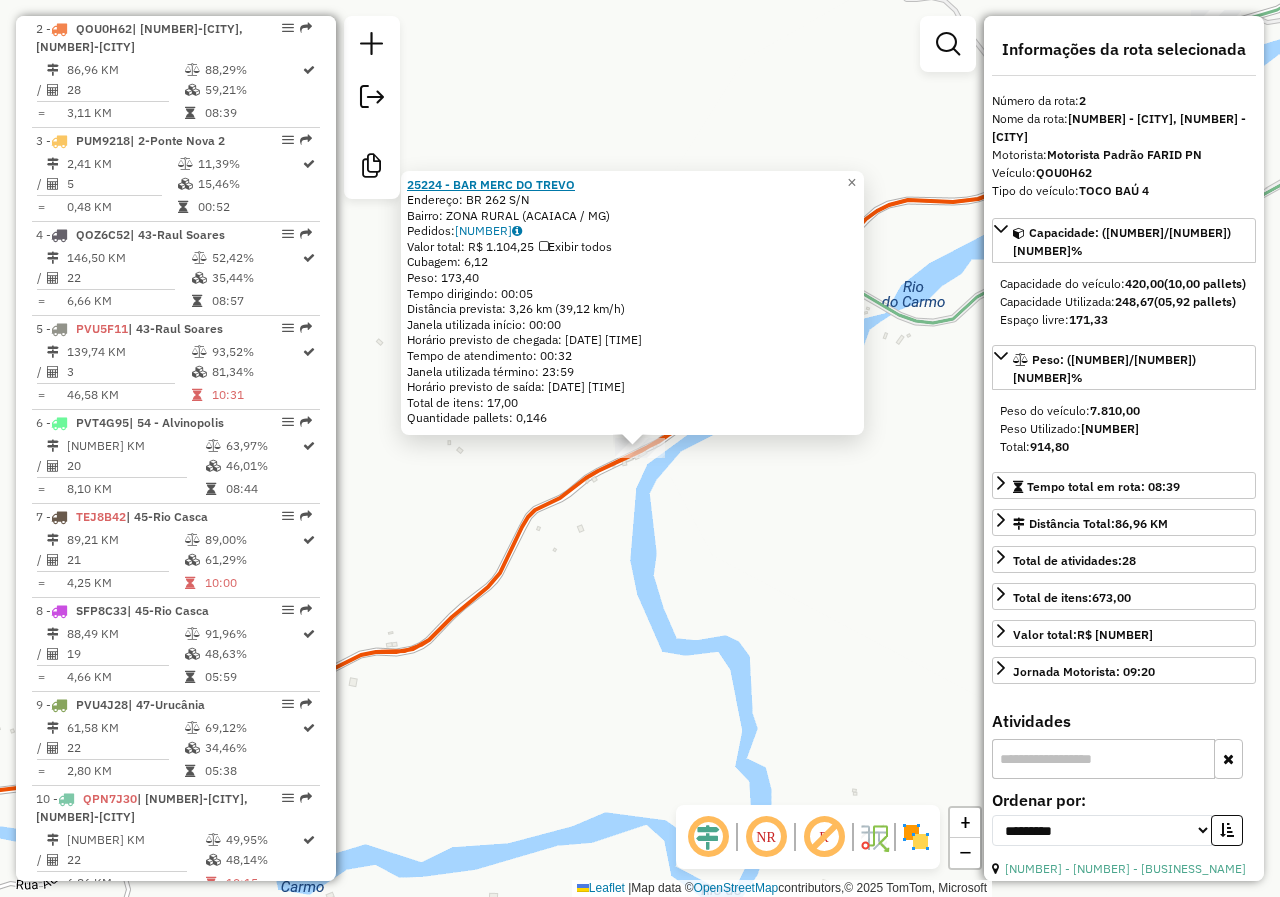 click on "25224 - BAR MERC DO TREVO" 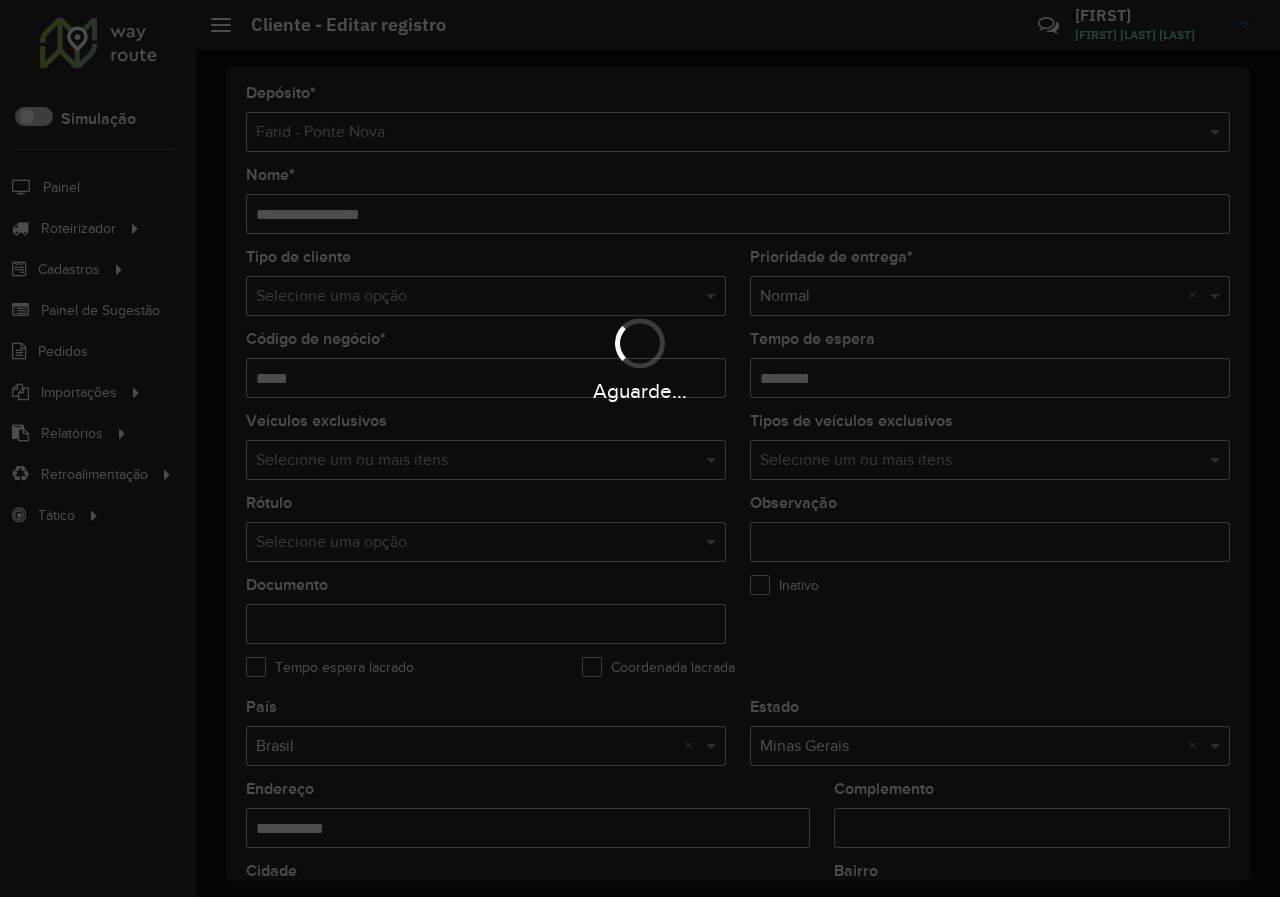 scroll, scrollTop: 0, scrollLeft: 0, axis: both 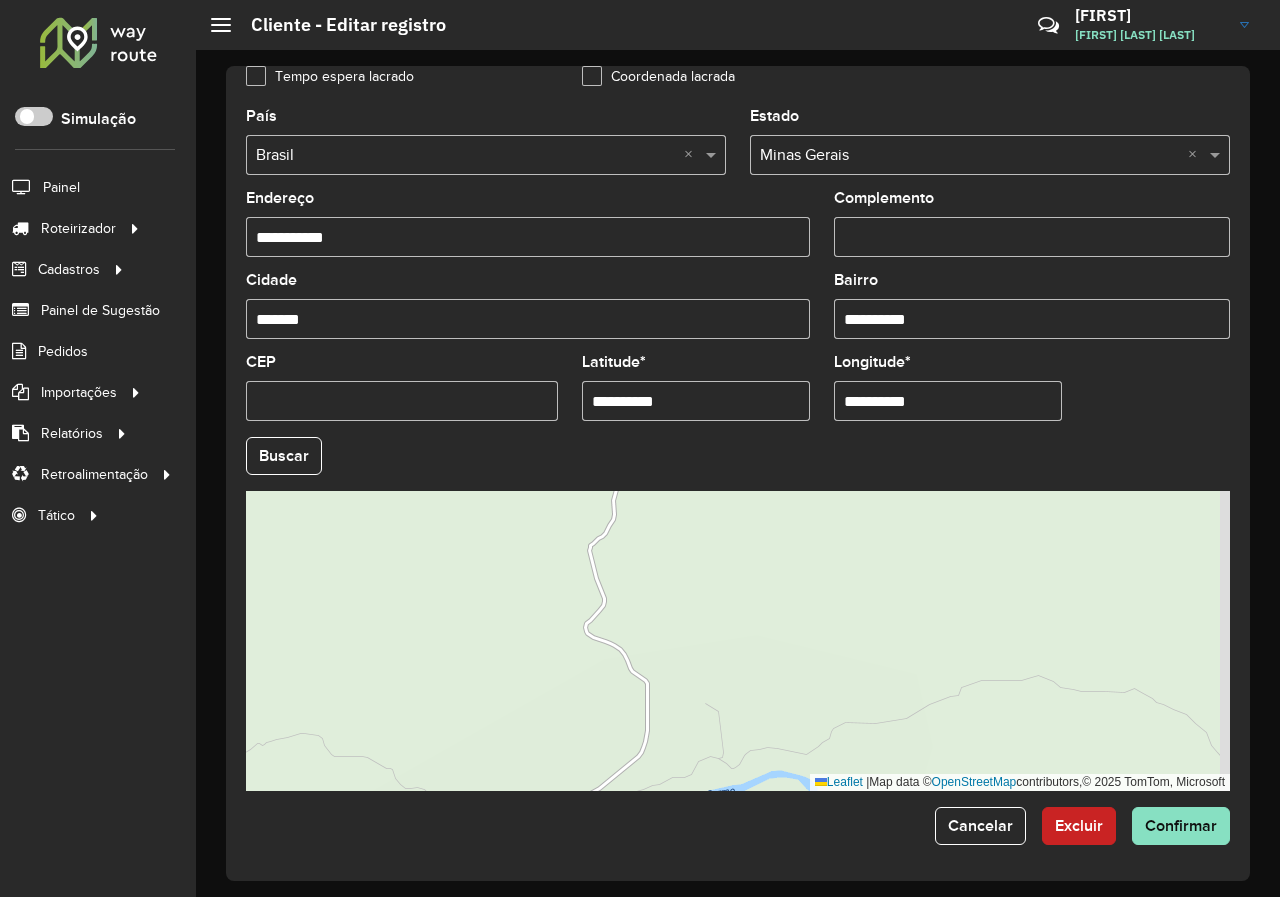 drag, startPoint x: 858, startPoint y: 681, endPoint x: 569, endPoint y: 431, distance: 382.12695 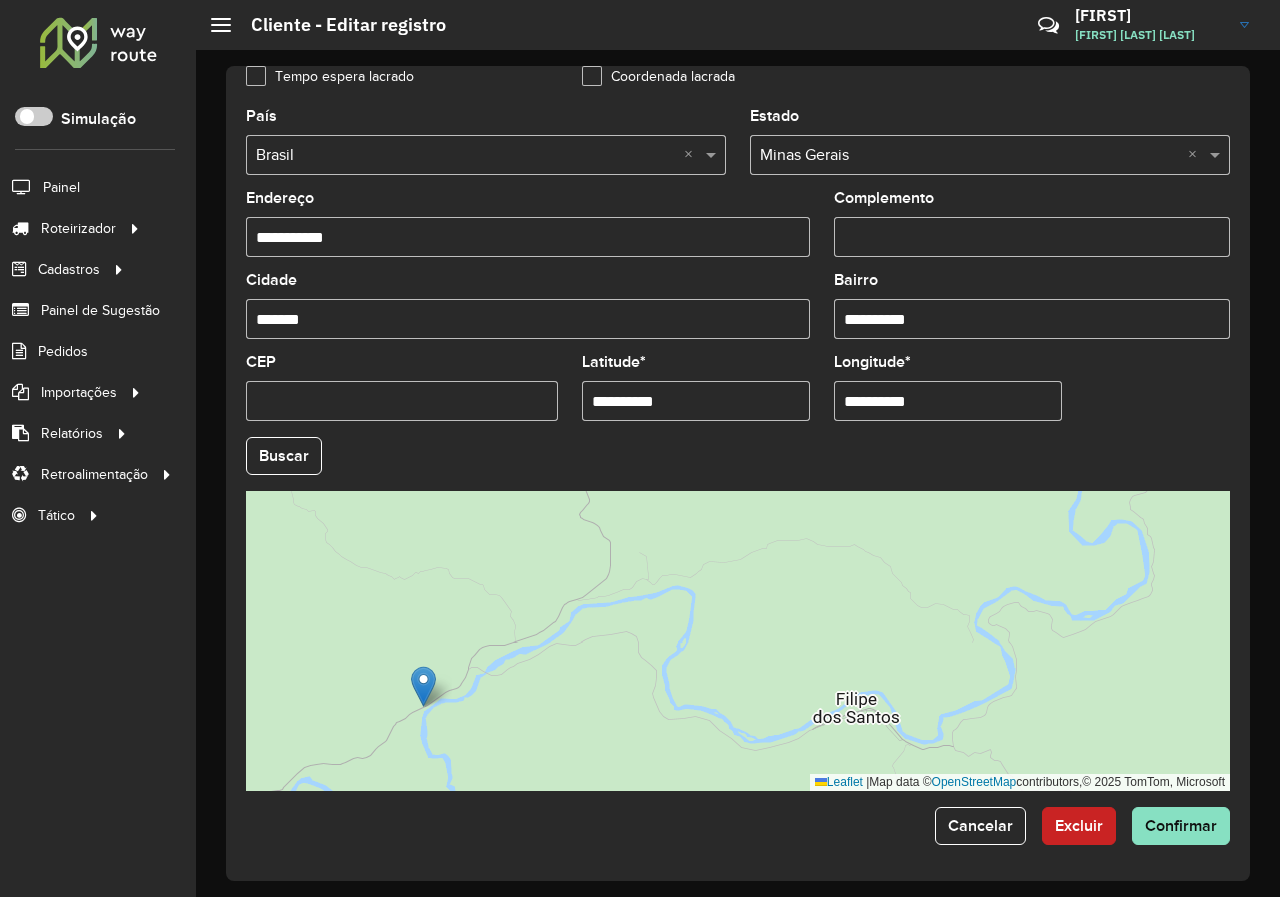 drag, startPoint x: 614, startPoint y: 674, endPoint x: 573, endPoint y: 673, distance: 41.01219 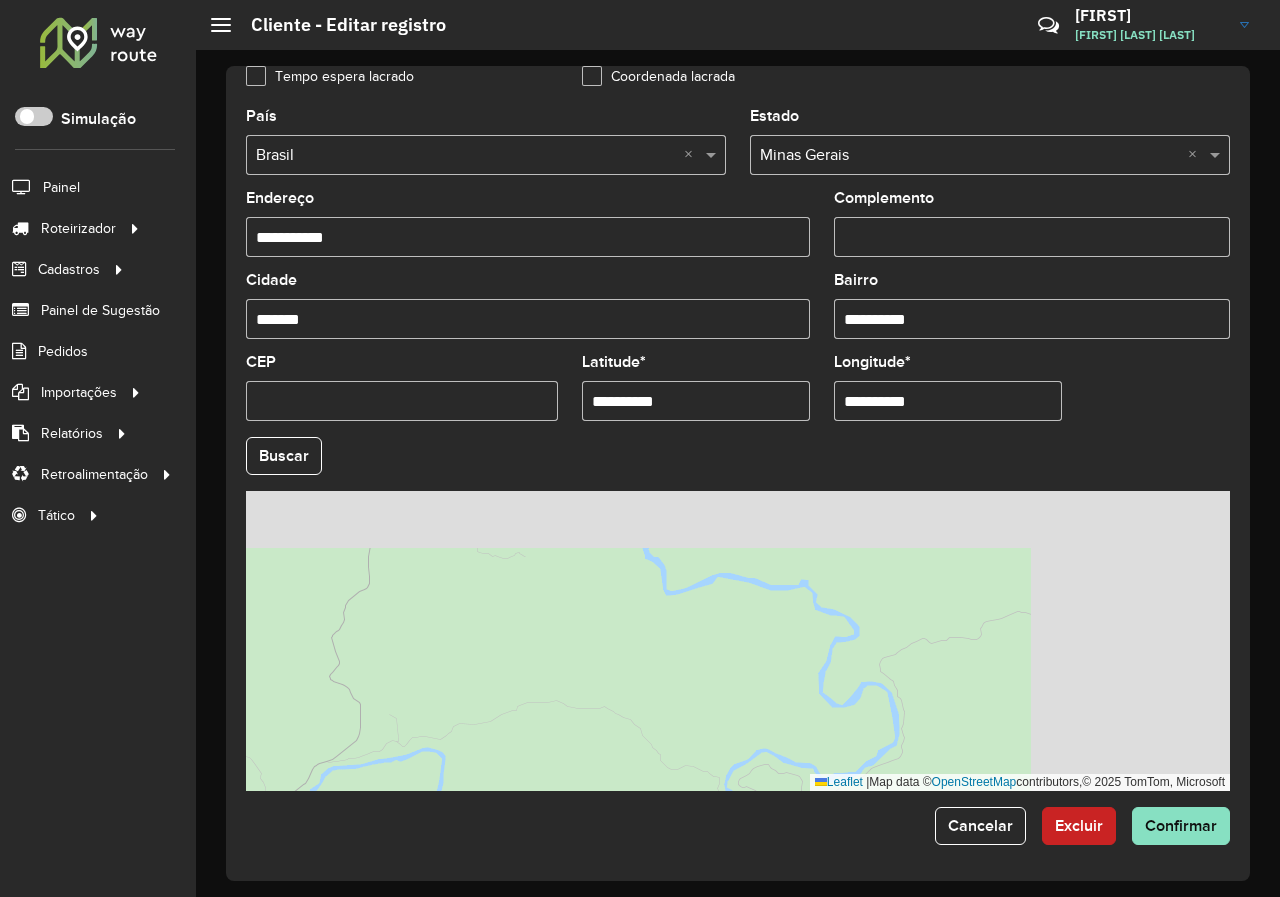 drag, startPoint x: 603, startPoint y: 638, endPoint x: 520, endPoint y: 683, distance: 94.41398 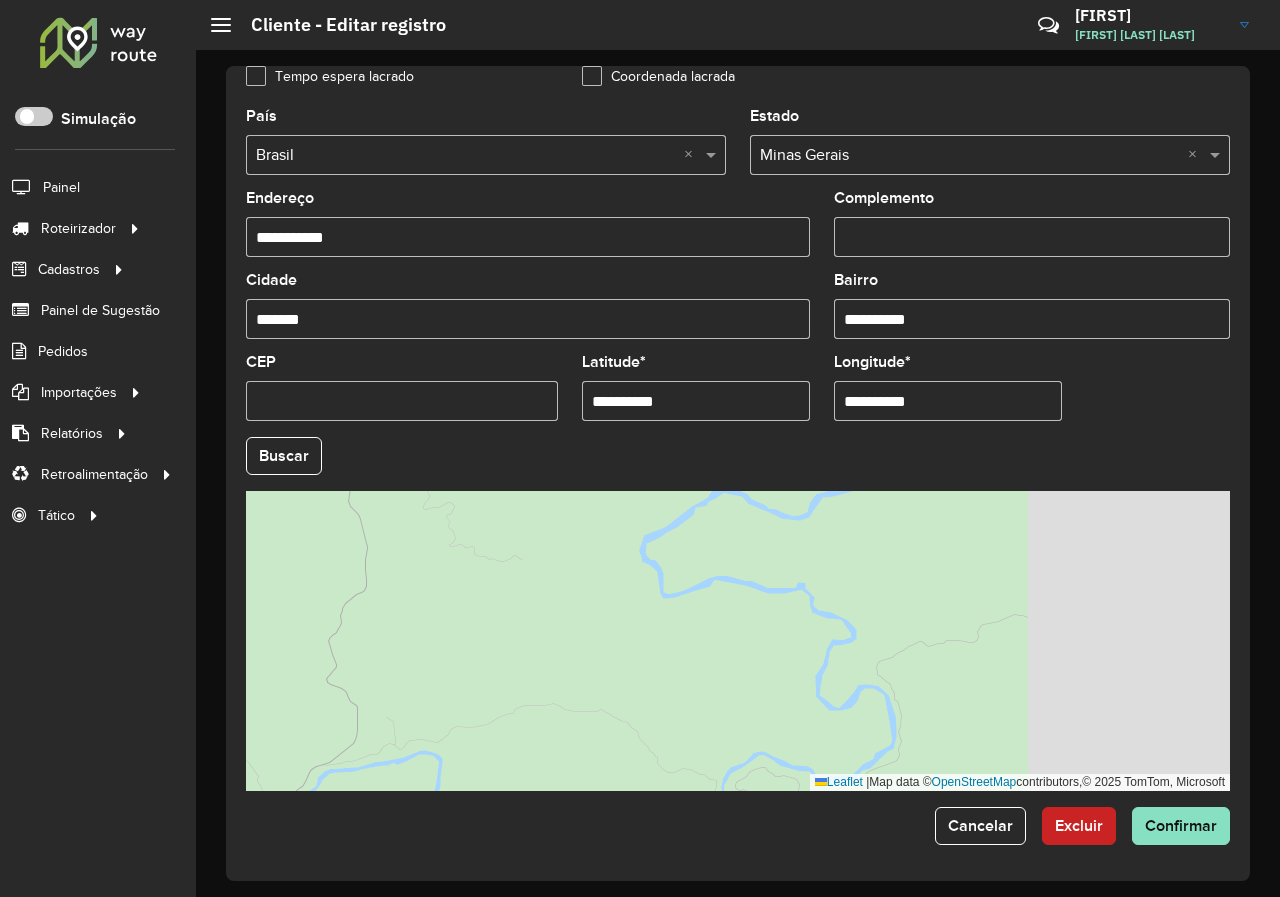 drag, startPoint x: 586, startPoint y: 630, endPoint x: 597, endPoint y: 721, distance: 91.66242 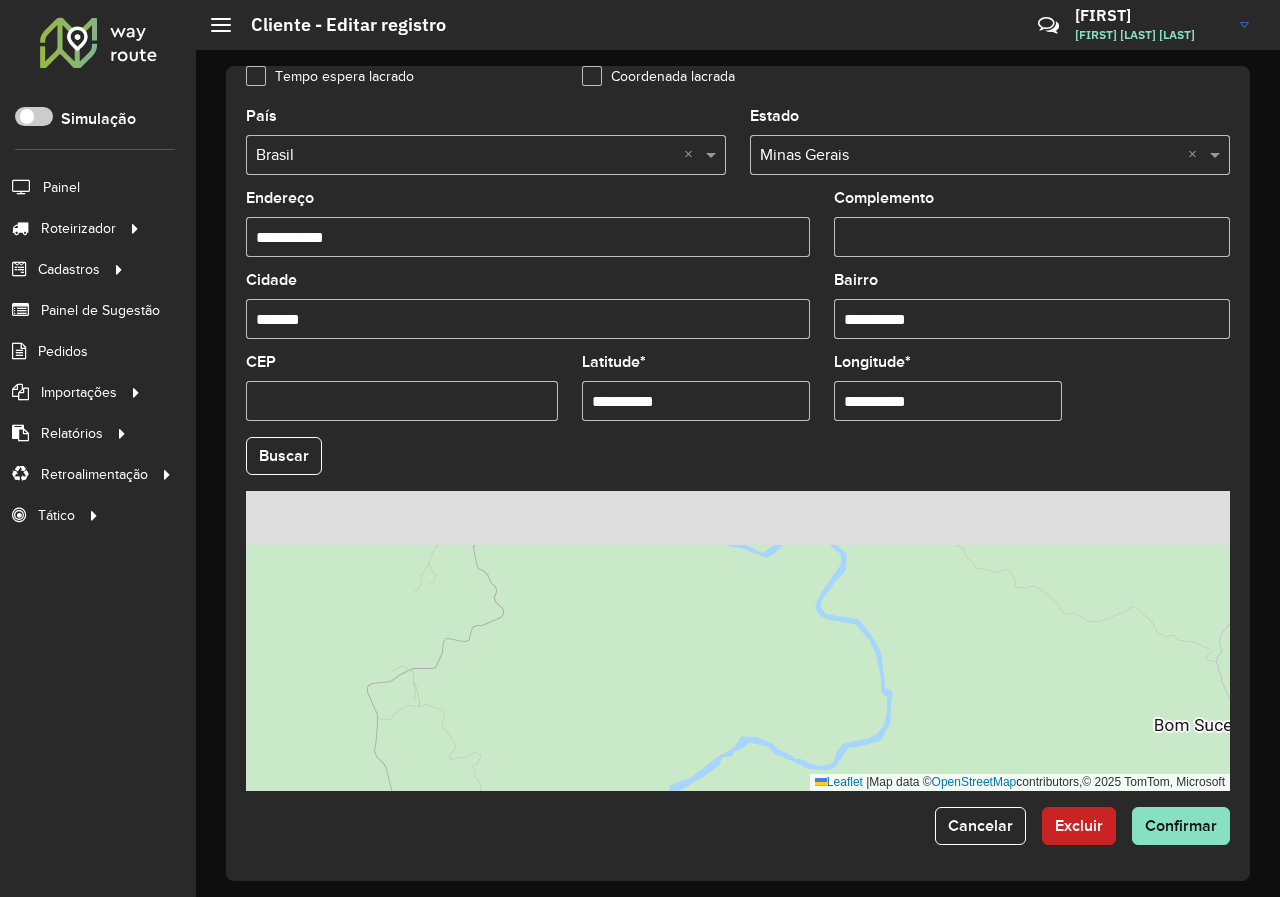 drag, startPoint x: 610, startPoint y: 761, endPoint x: 642, endPoint y: 731, distance: 43.863426 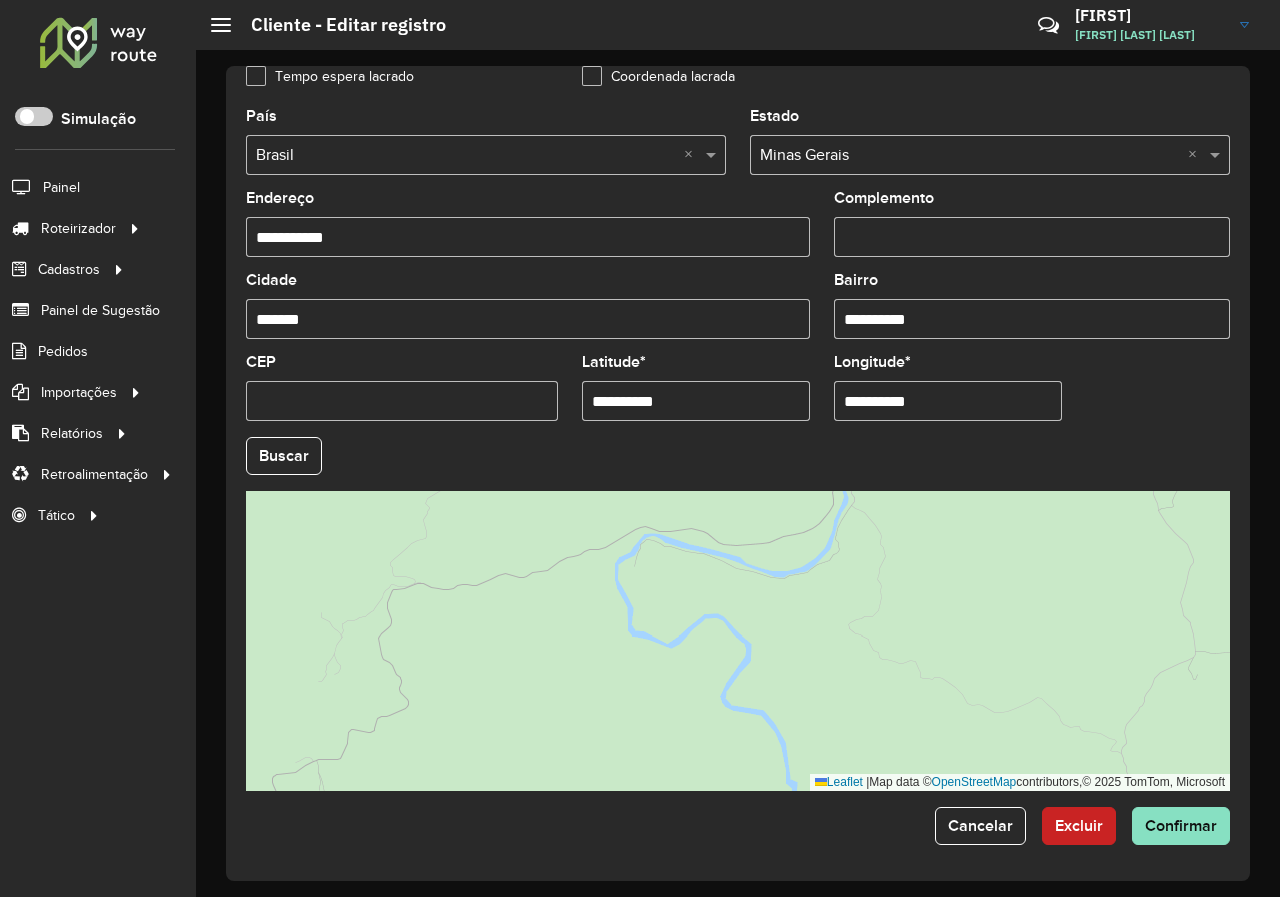 drag, startPoint x: 609, startPoint y: 724, endPoint x: 559, endPoint y: 720, distance: 50.159744 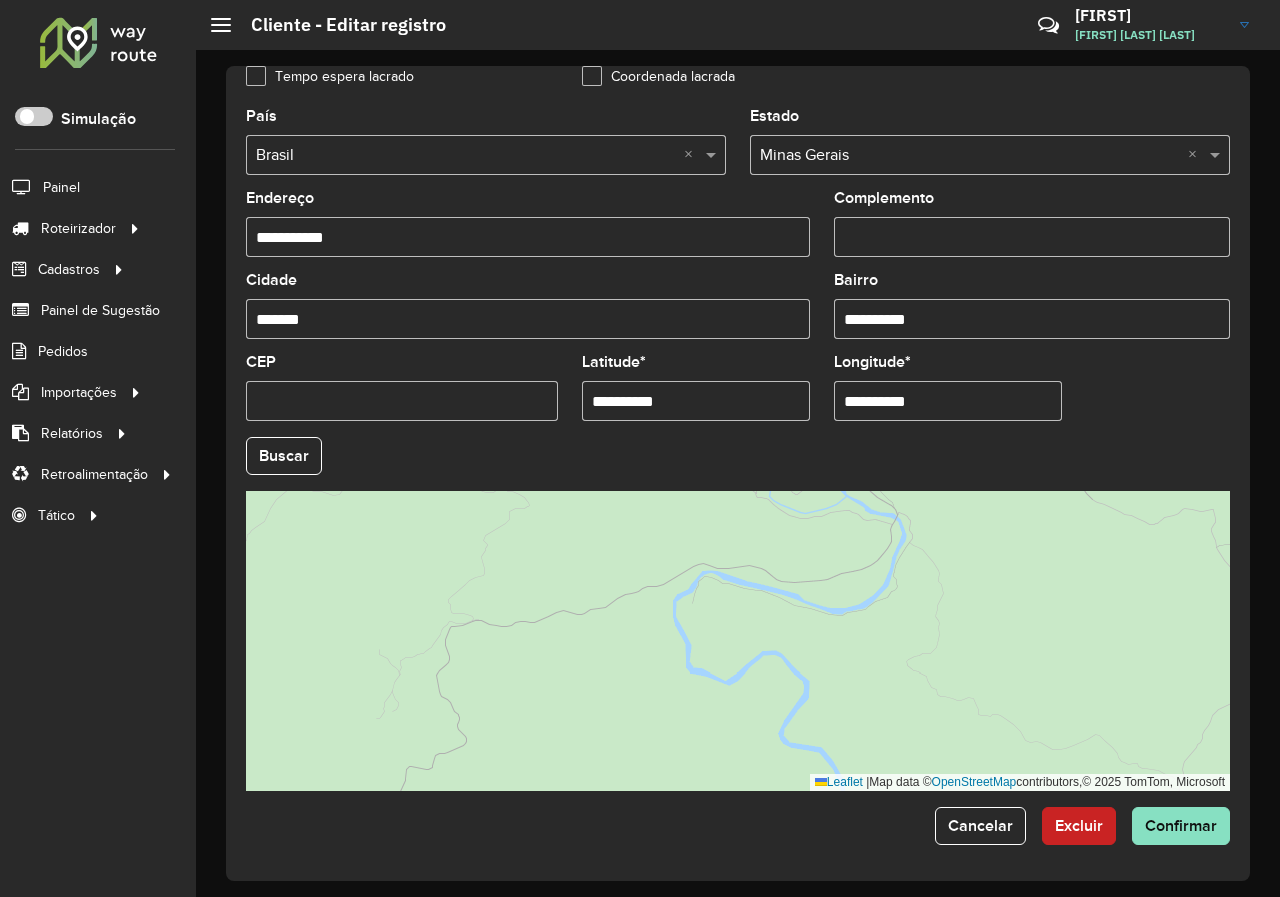 drag, startPoint x: 559, startPoint y: 699, endPoint x: 616, endPoint y: 798, distance: 114.236595 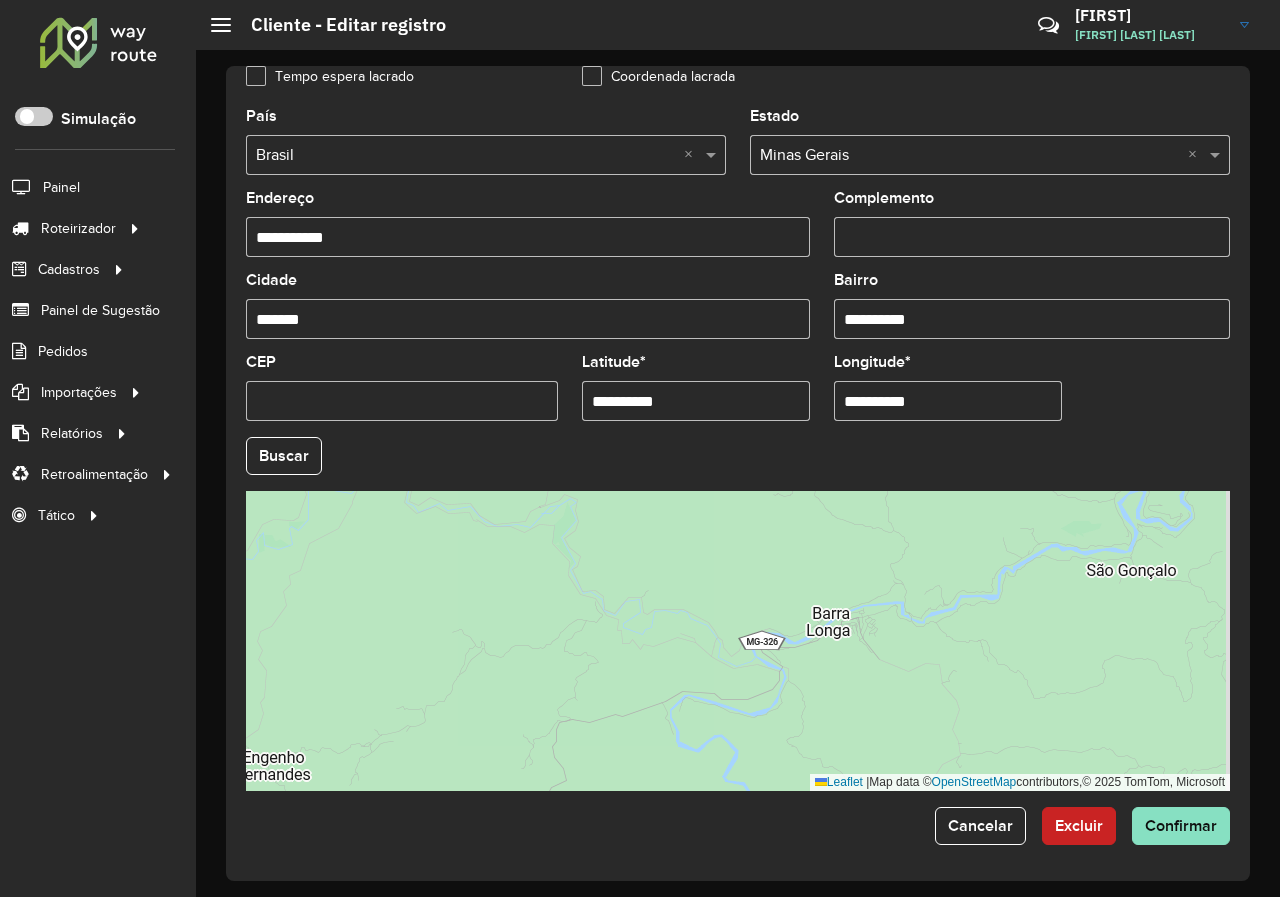 drag, startPoint x: 693, startPoint y: 712, endPoint x: 799, endPoint y: 583, distance: 166.96407 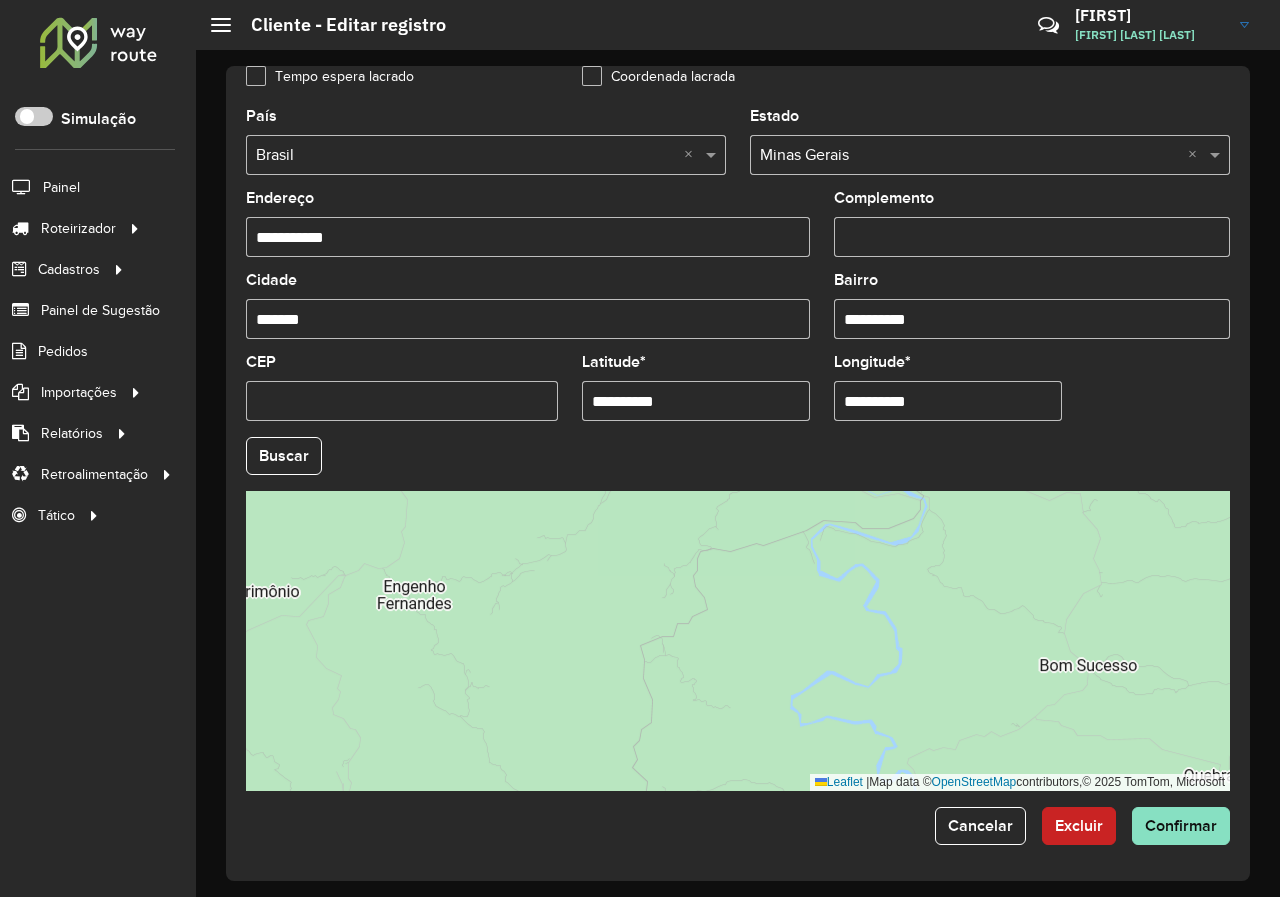 drag, startPoint x: 637, startPoint y: 716, endPoint x: 750, endPoint y: 607, distance: 157.00319 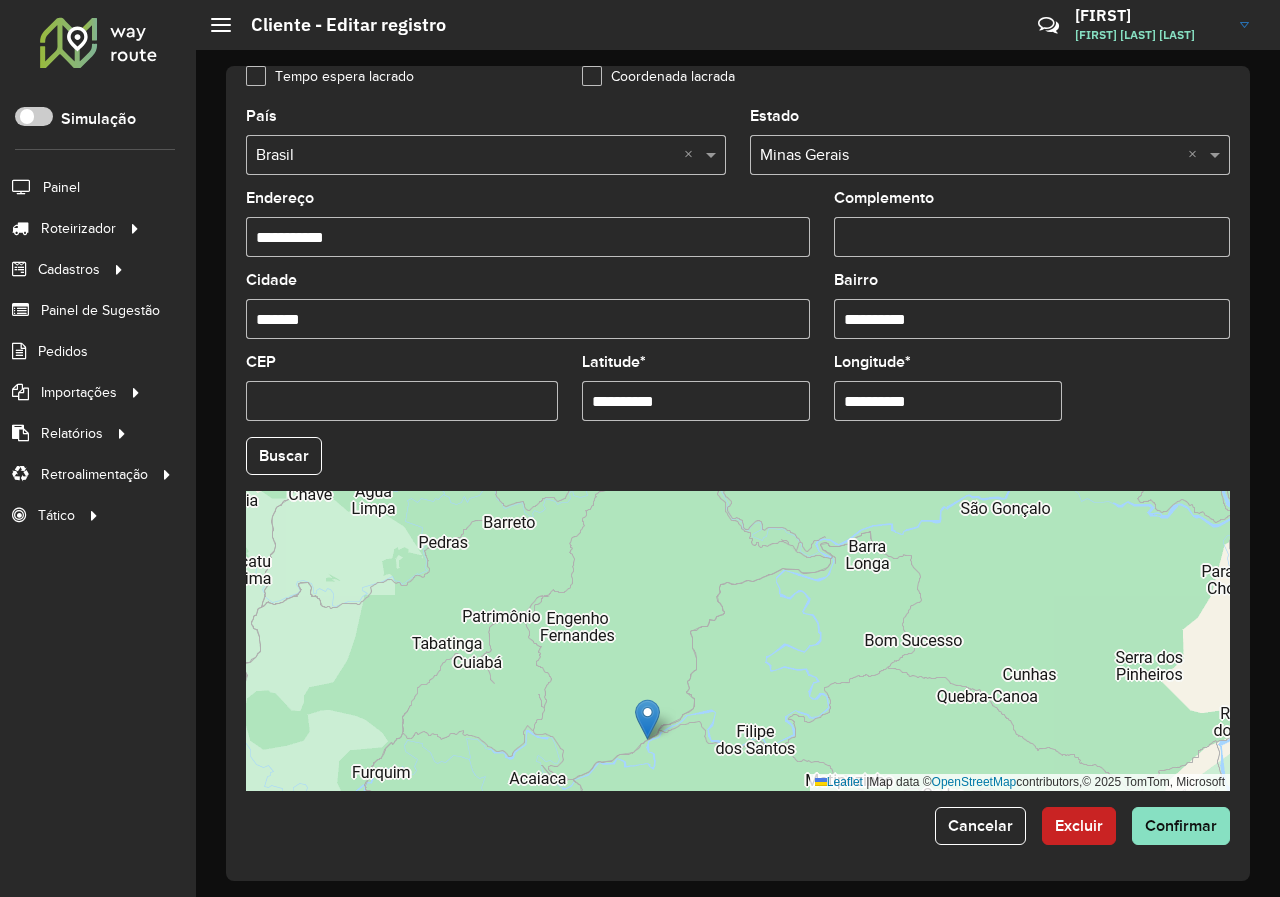 drag, startPoint x: 758, startPoint y: 672, endPoint x: 700, endPoint y: 698, distance: 63.560993 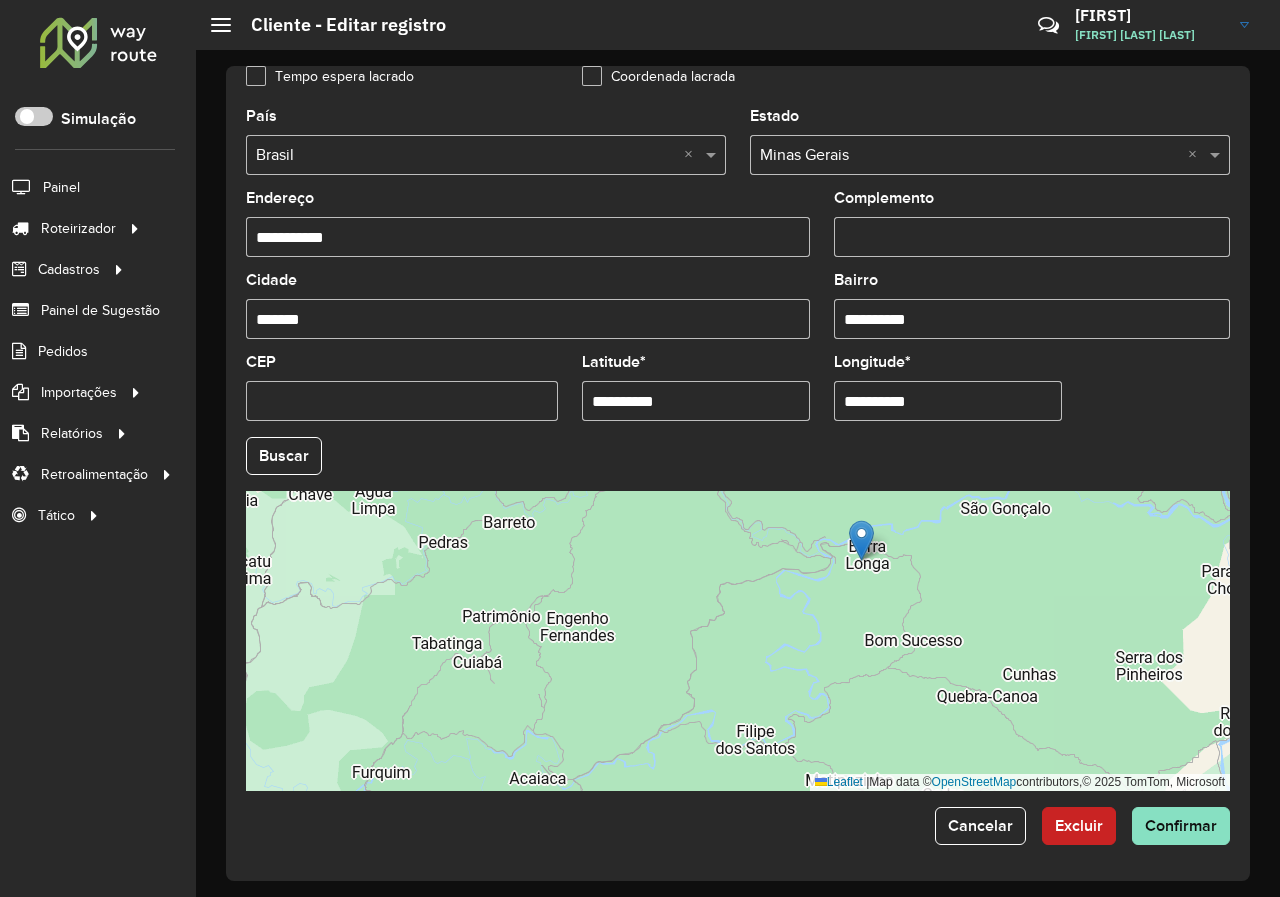 drag, startPoint x: 644, startPoint y: 724, endPoint x: 859, endPoint y: 545, distance: 279.76062 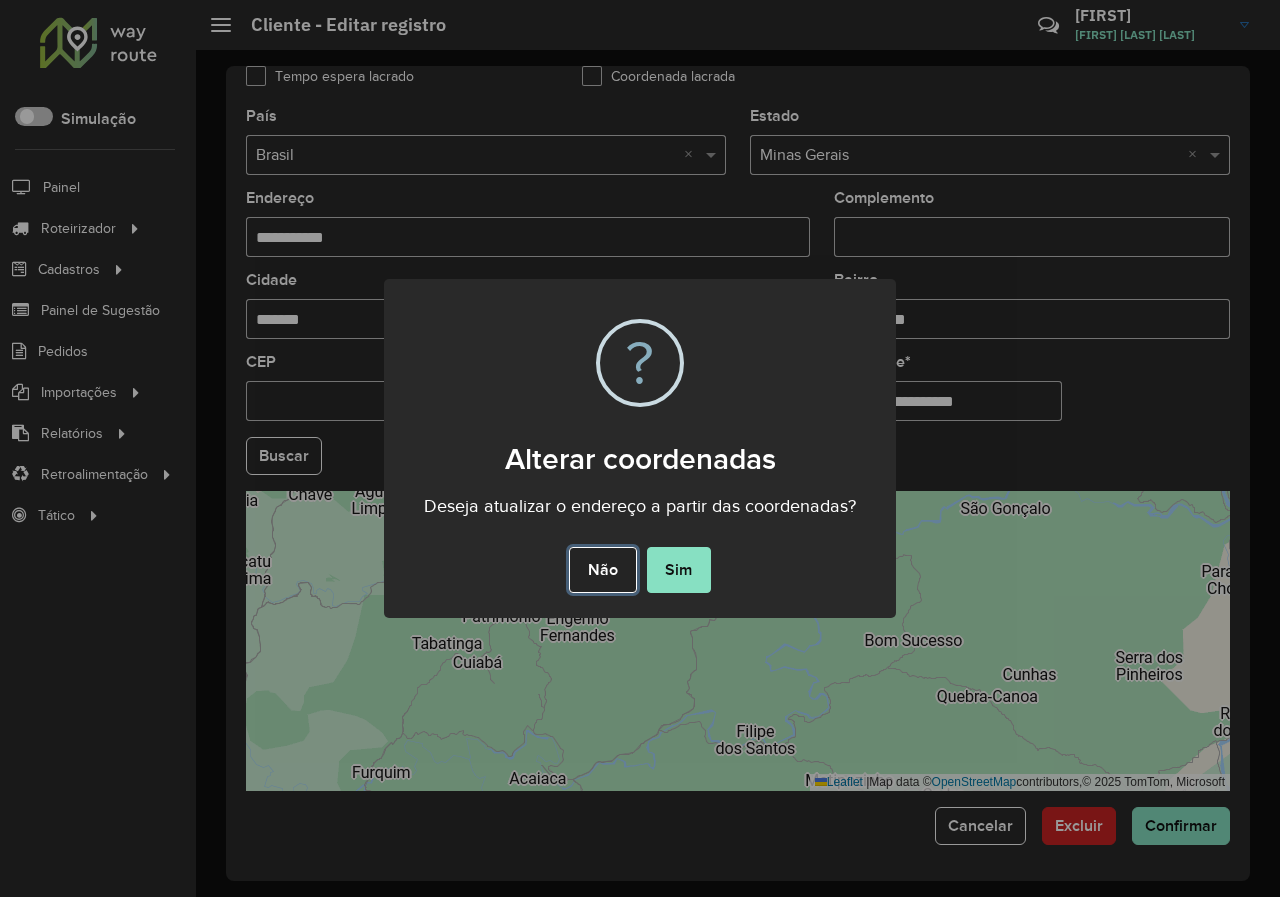 click on "Não" at bounding box center (602, 570) 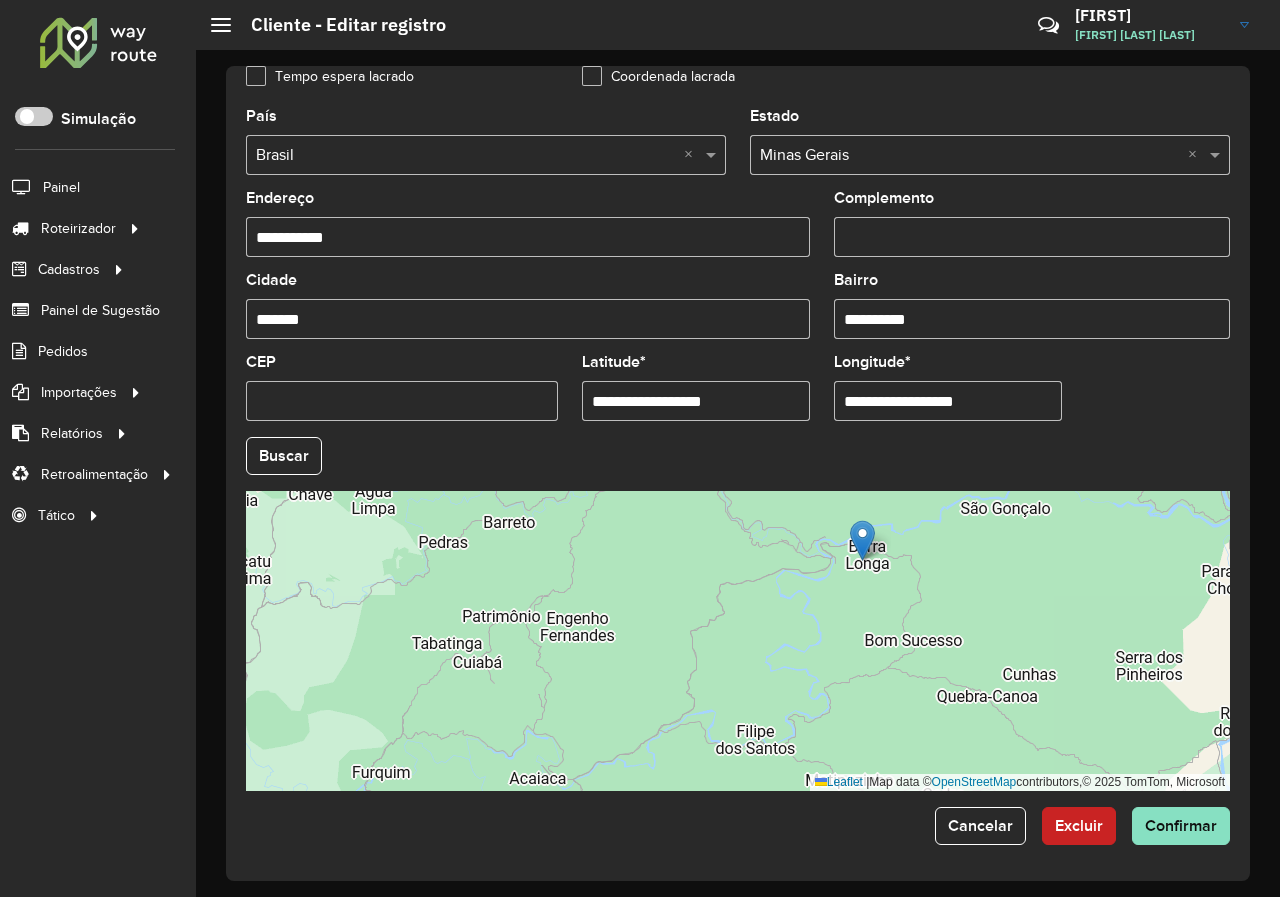drag, startPoint x: 855, startPoint y: 601, endPoint x: 797, endPoint y: 648, distance: 74.65253 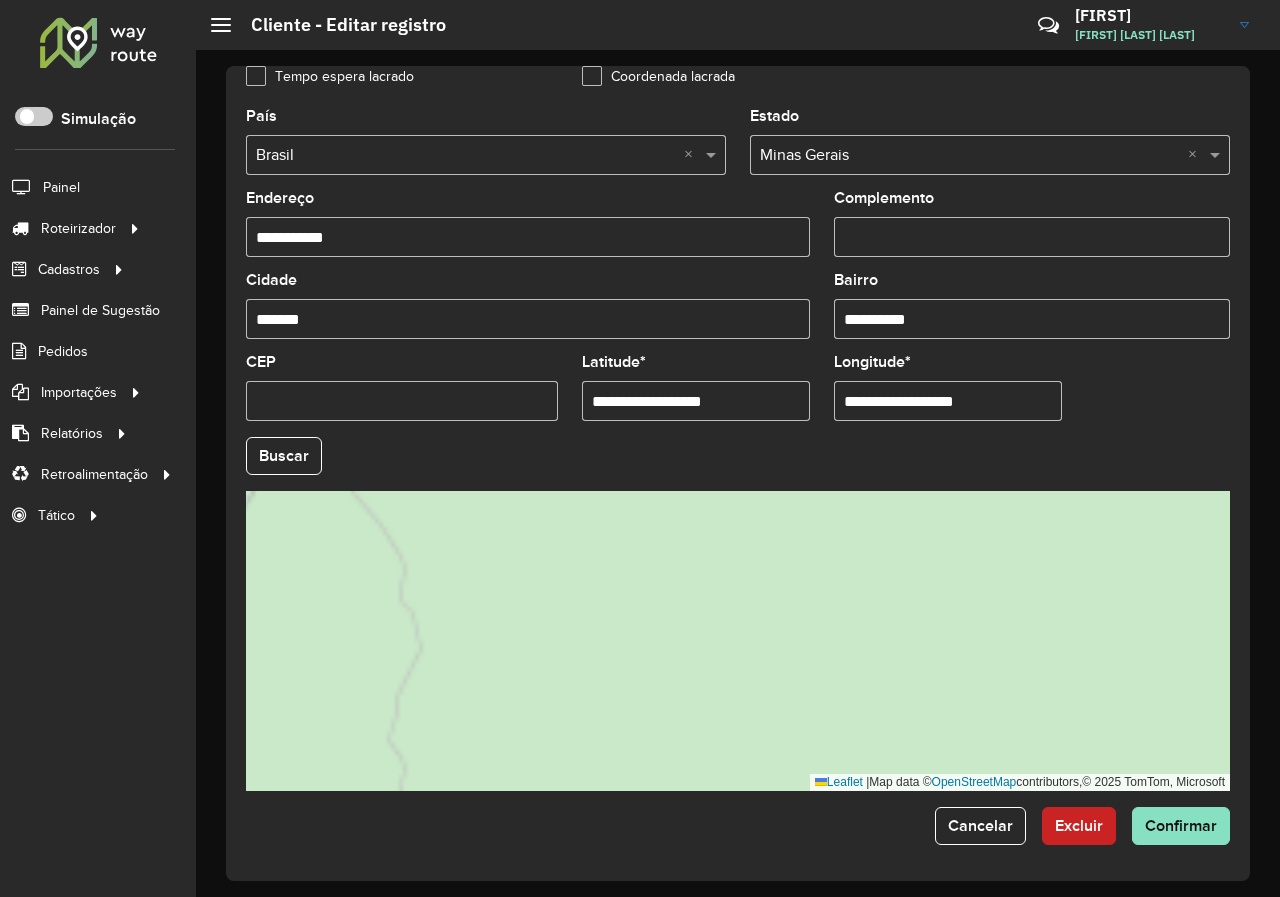 drag, startPoint x: 743, startPoint y: 573, endPoint x: 701, endPoint y: 734, distance: 166.3881 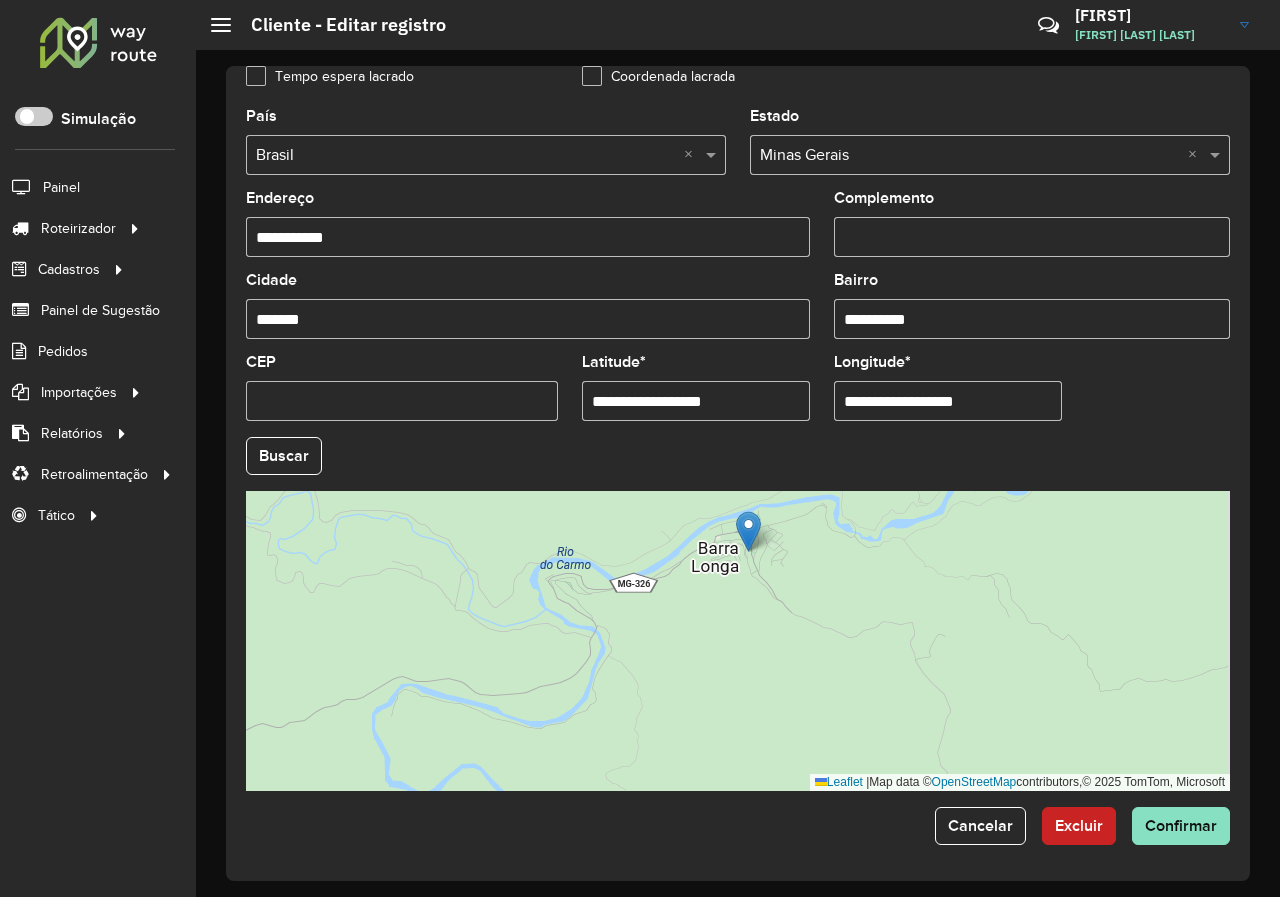drag, startPoint x: 710, startPoint y: 622, endPoint x: 742, endPoint y: 528, distance: 99.29753 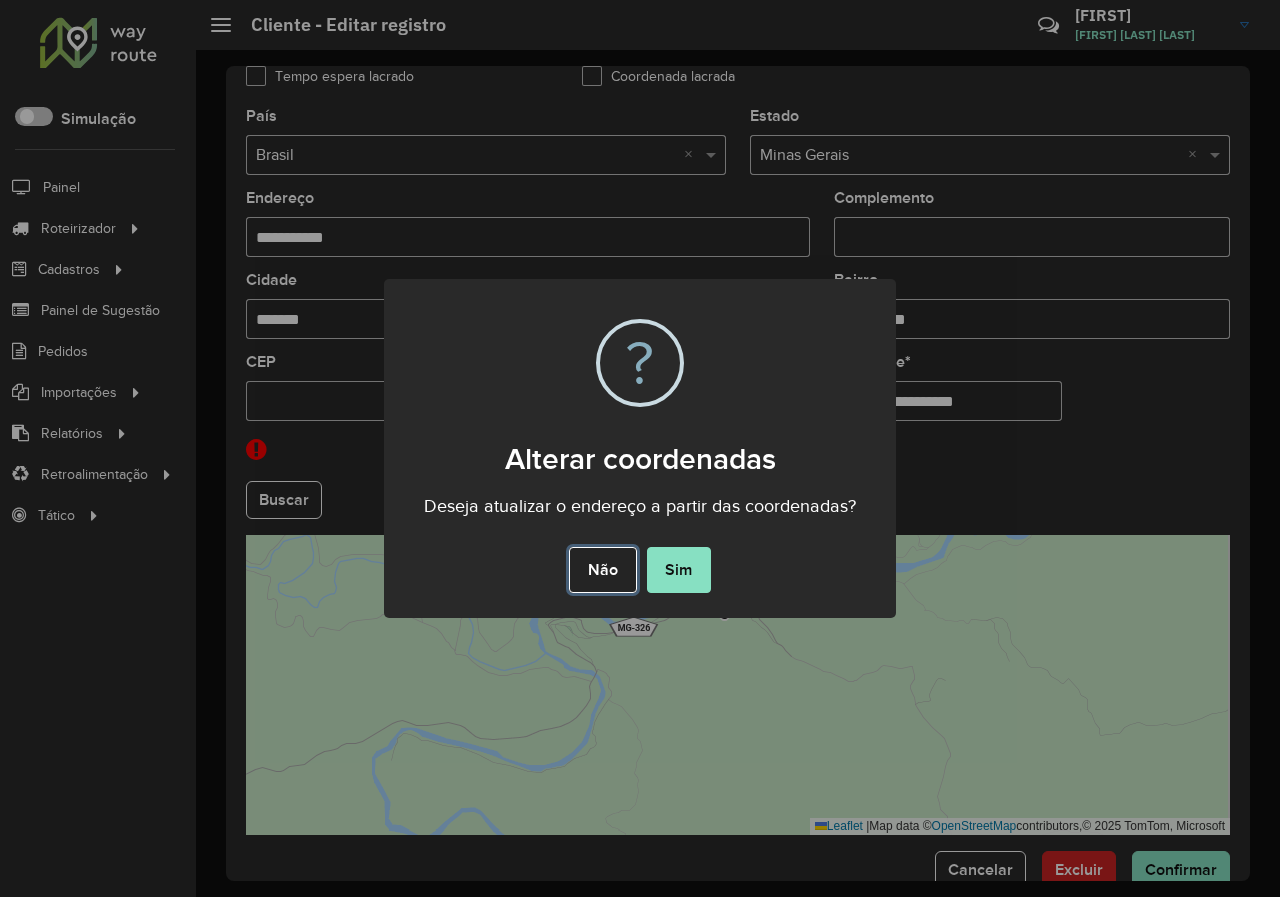 click on "Não" at bounding box center (602, 570) 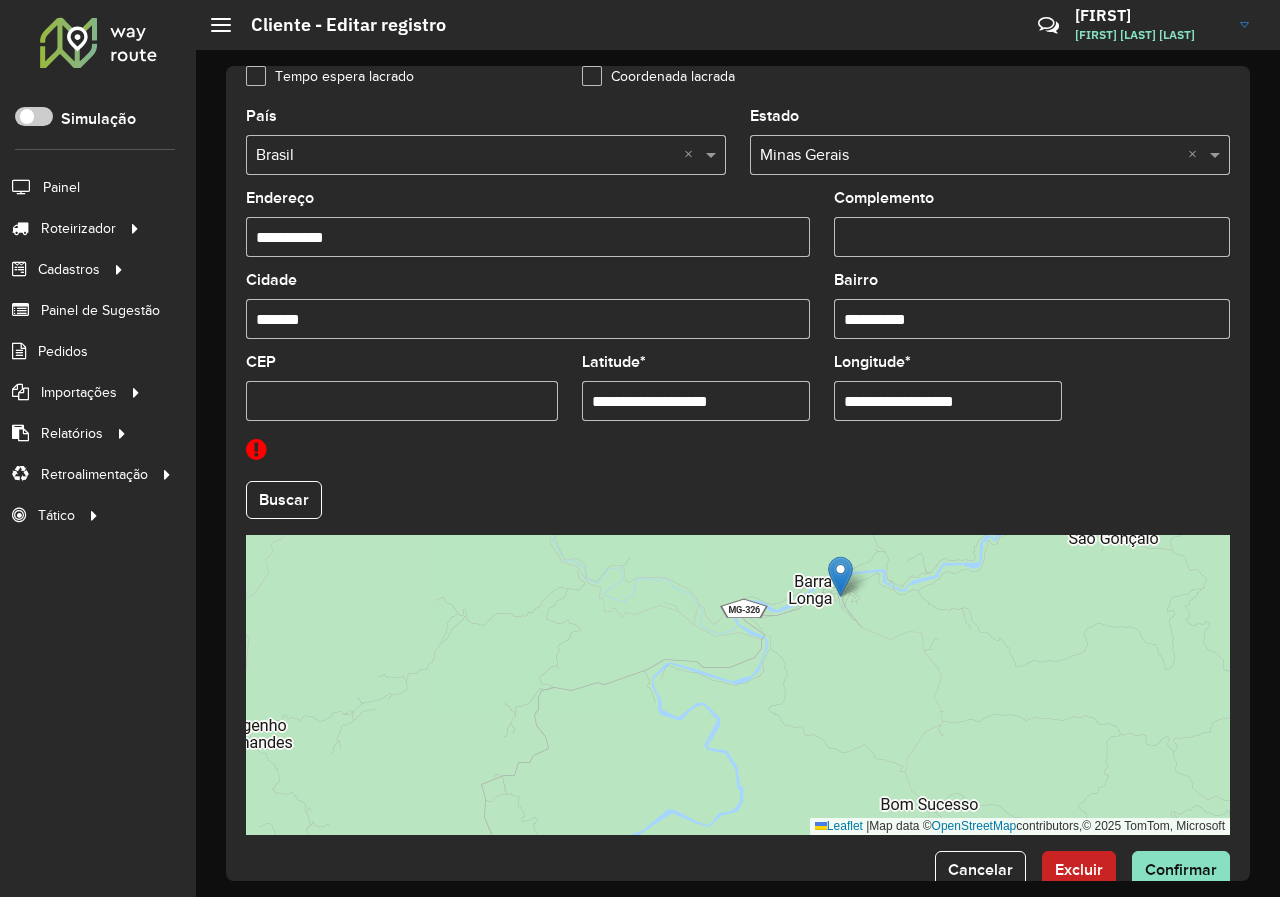 drag, startPoint x: 671, startPoint y: 696, endPoint x: 801, endPoint y: 666, distance: 133.41664 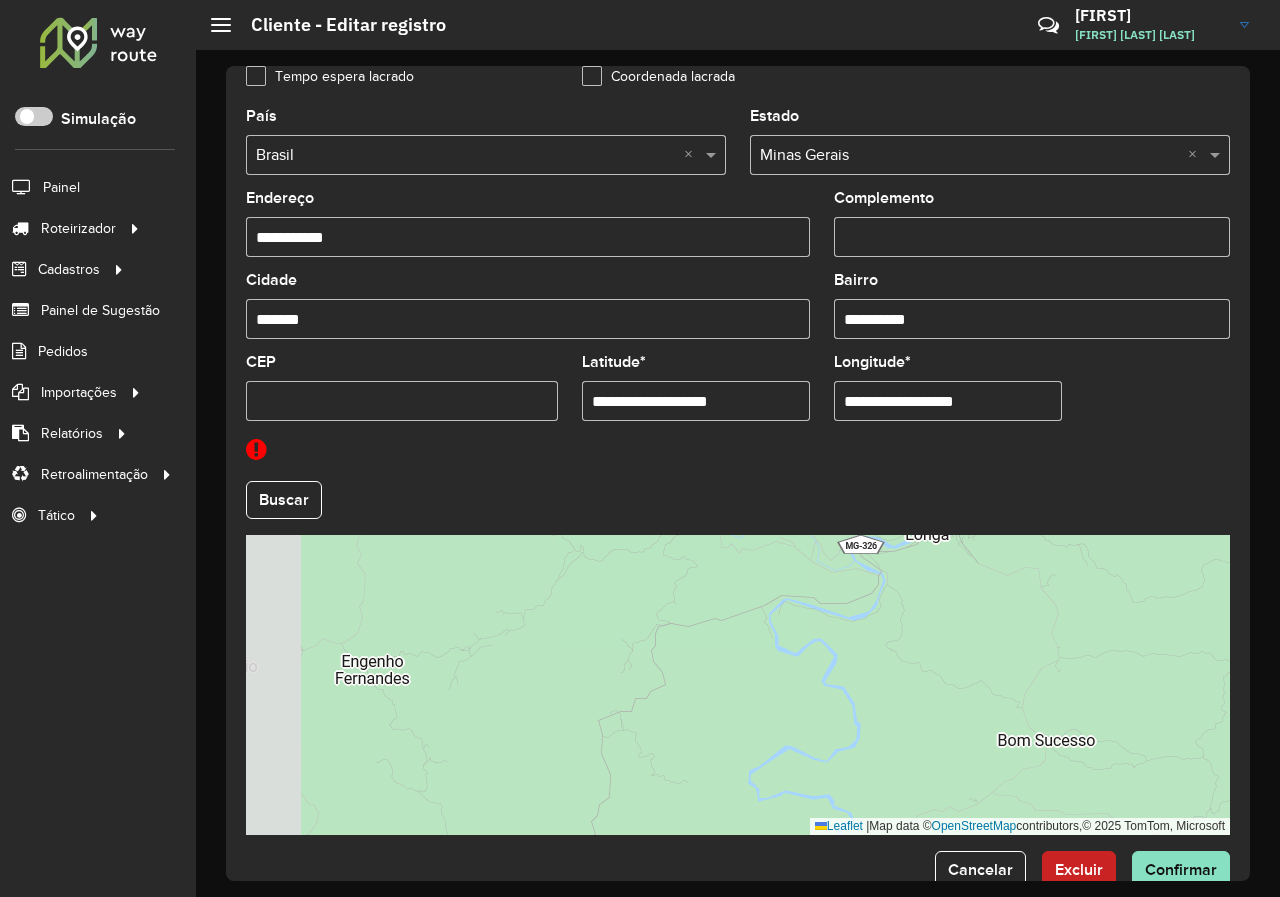 drag, startPoint x: 716, startPoint y: 731, endPoint x: 833, endPoint y: 668, distance: 132.8834 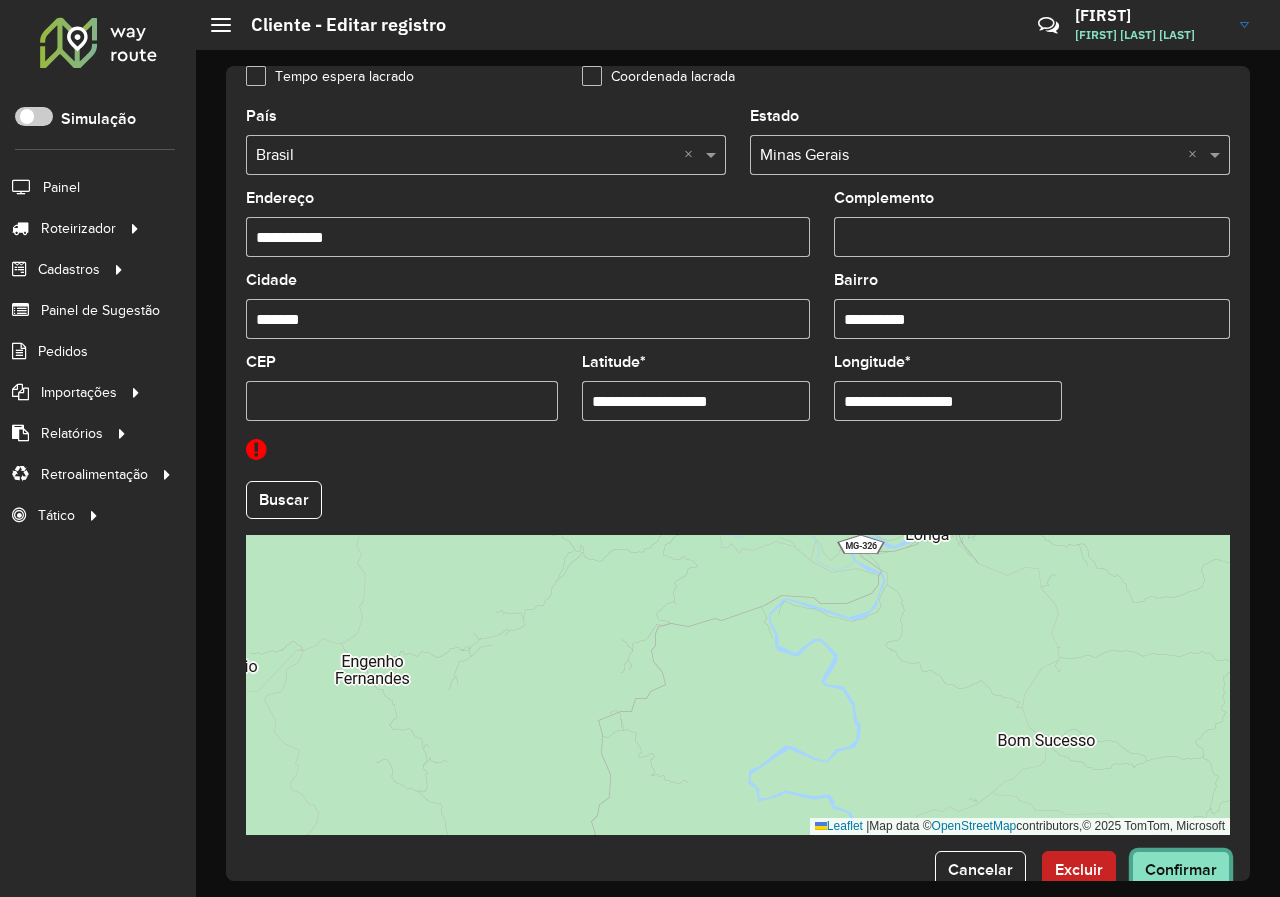 click on "Confirmar" 